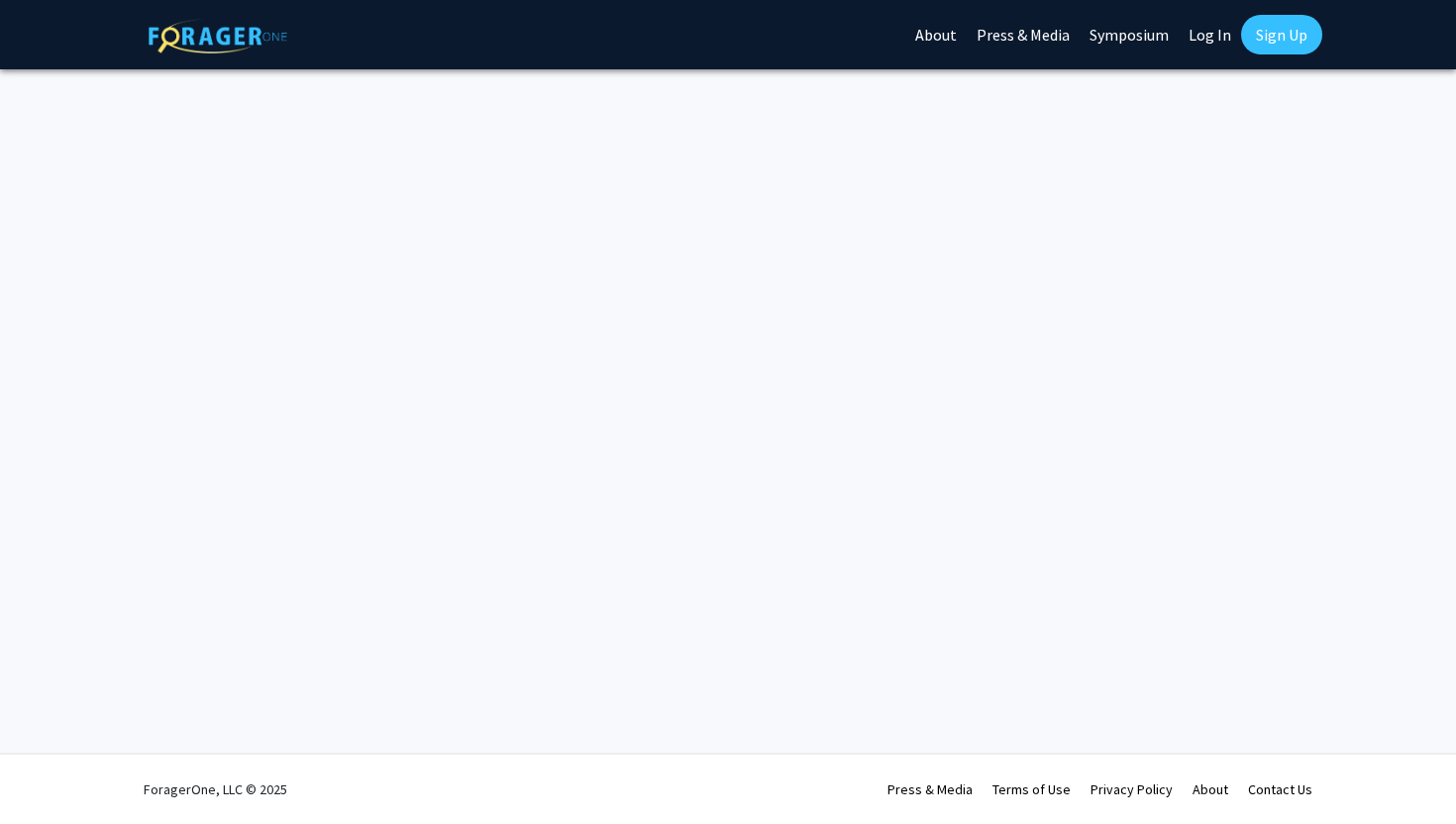 scroll, scrollTop: 0, scrollLeft: 0, axis: both 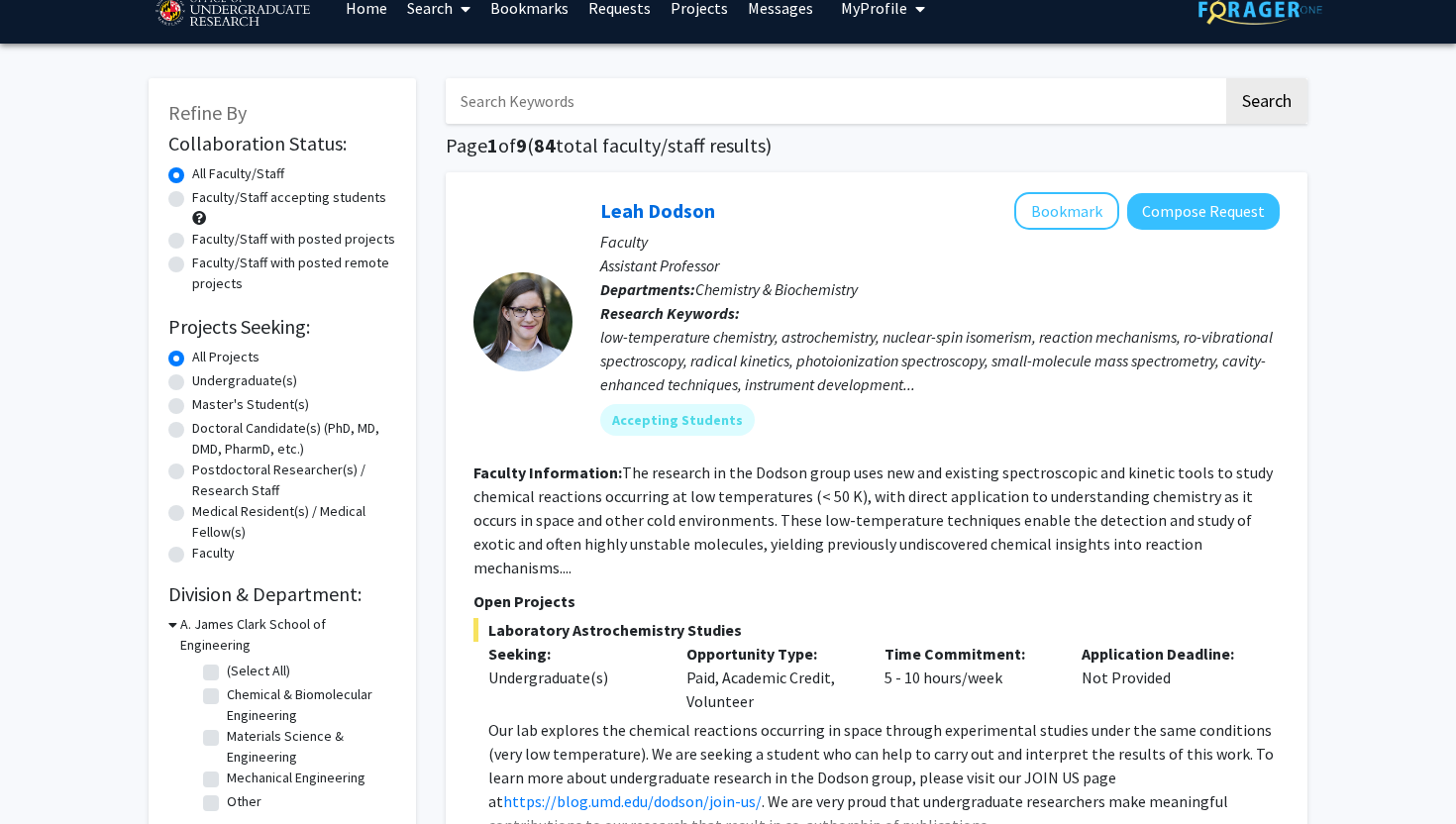 click on "Undergraduate(s)" 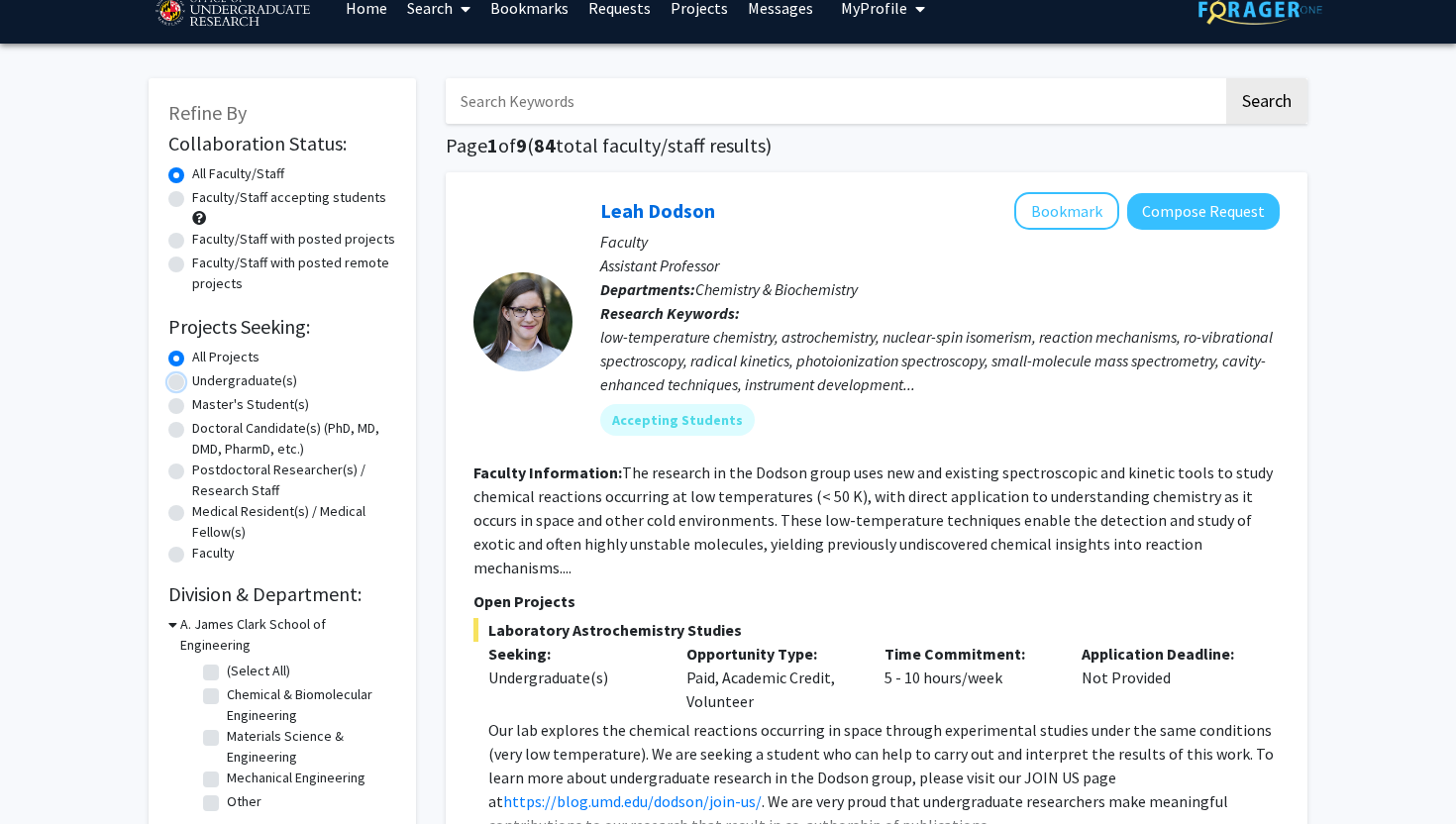 click on "Undergraduate(s)" at bounding box center [198, 376] 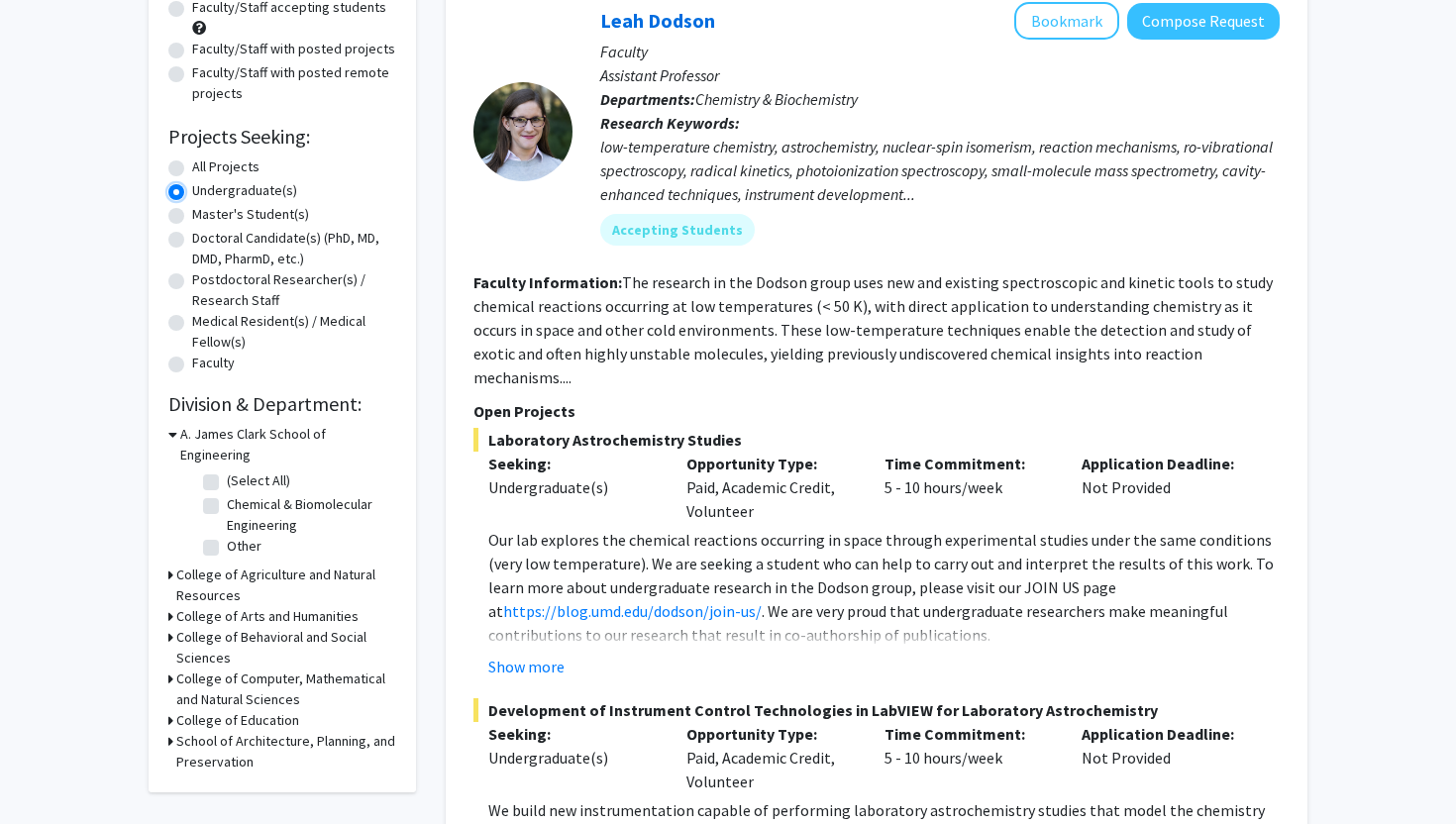scroll, scrollTop: 242, scrollLeft: 0, axis: vertical 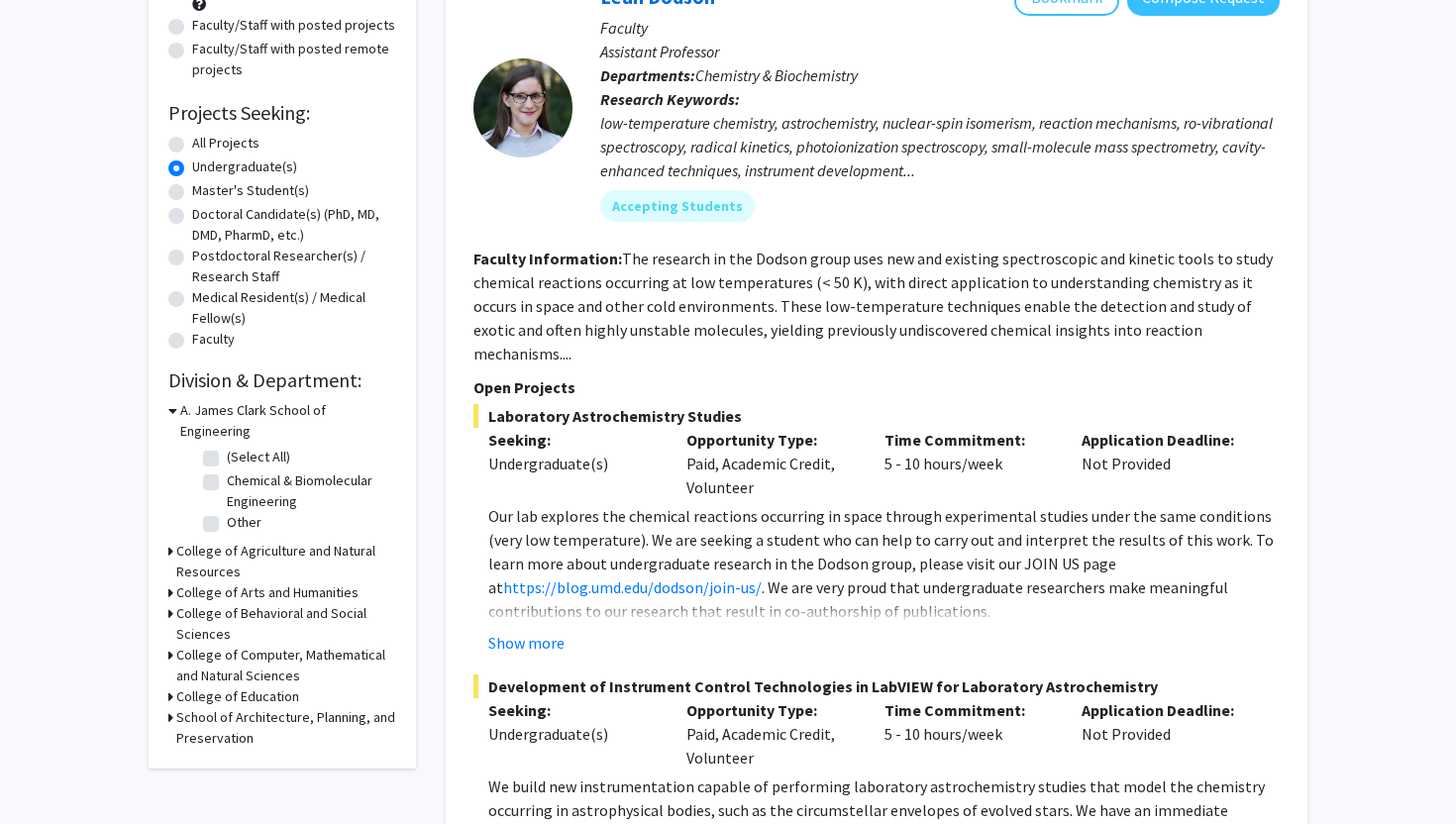click on "College of Computer, Mathematical and Natural Sciences" 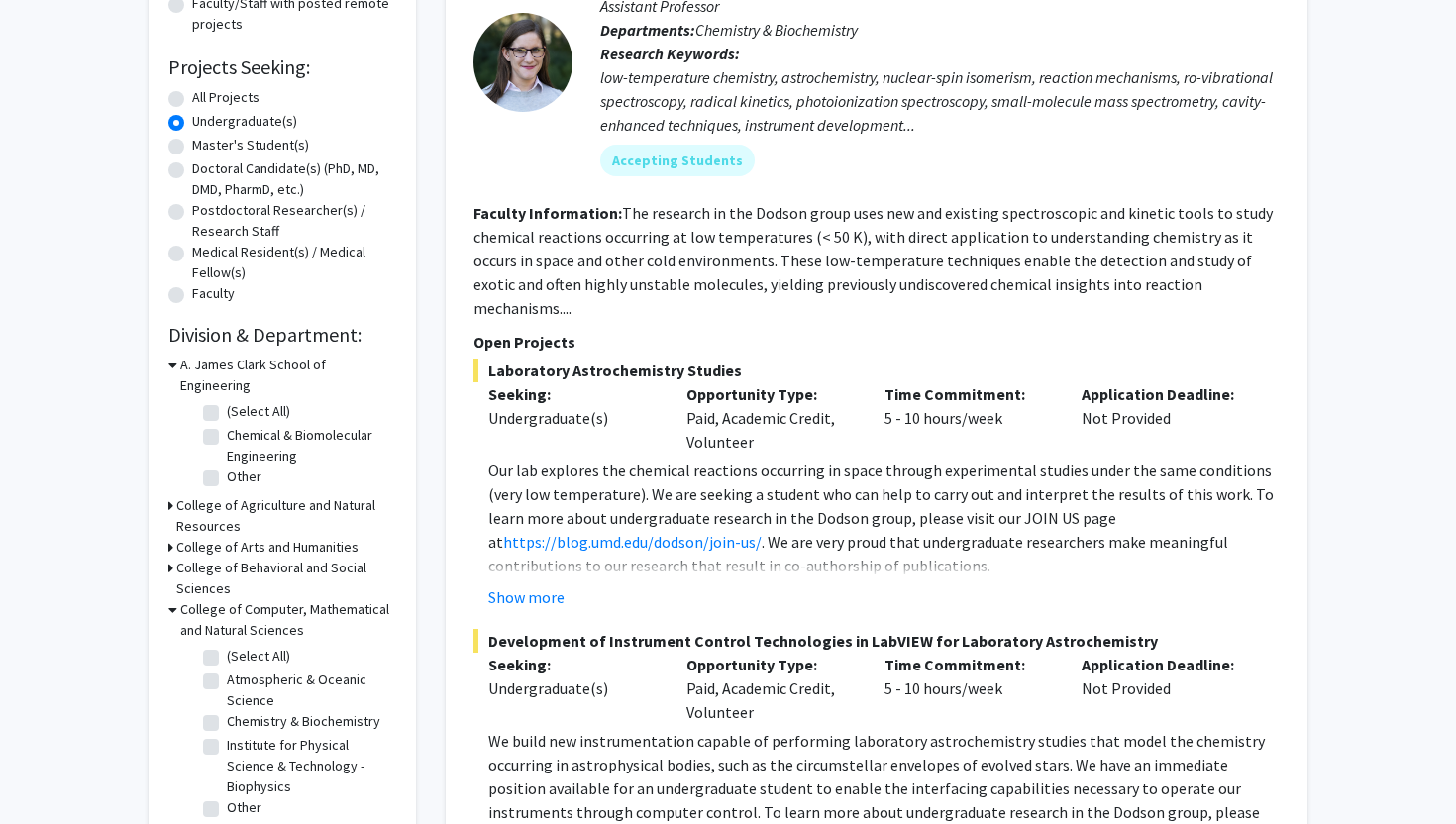 scroll, scrollTop: 322, scrollLeft: 0, axis: vertical 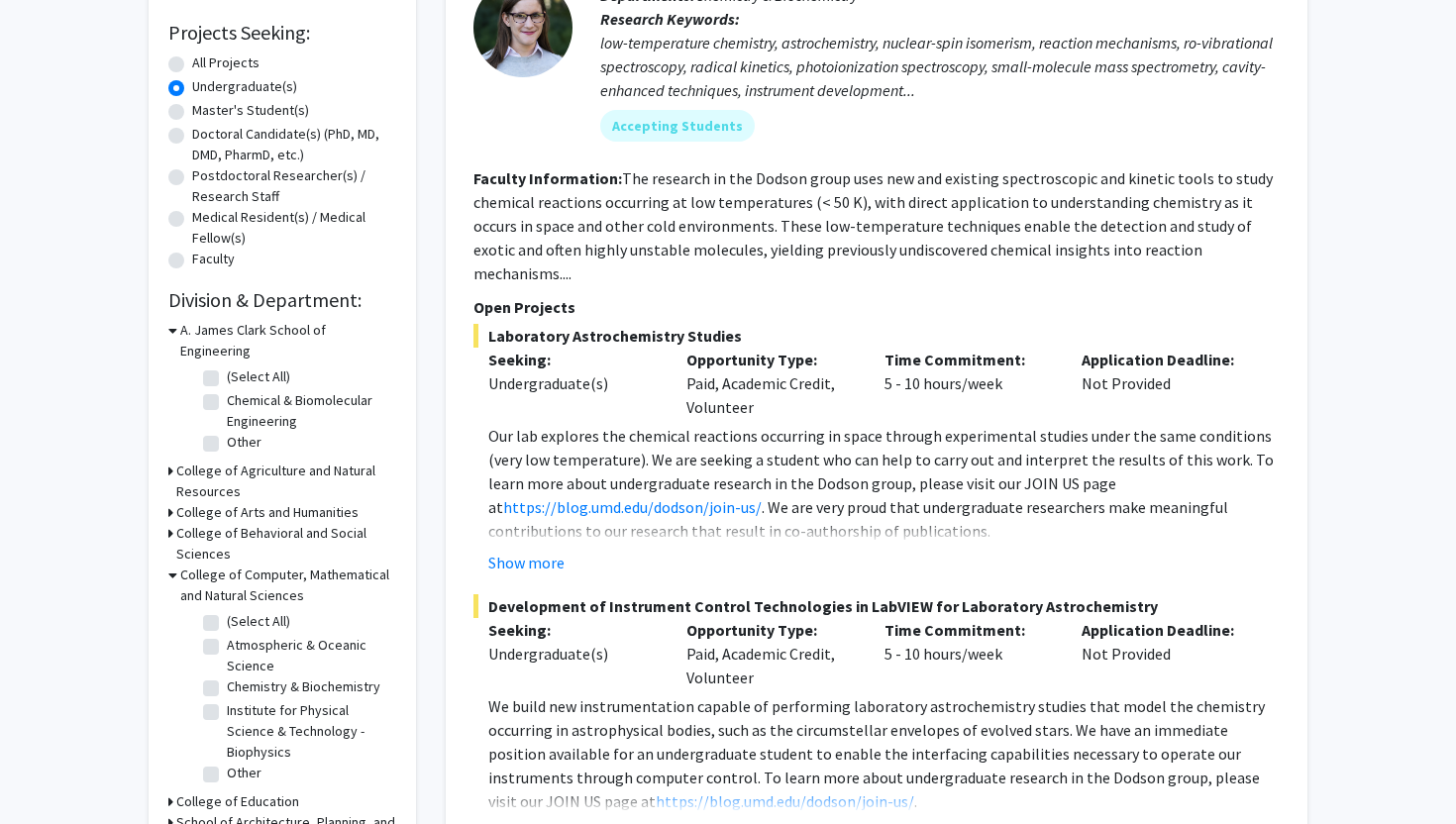 click on "Chemistry & Biochemistry" 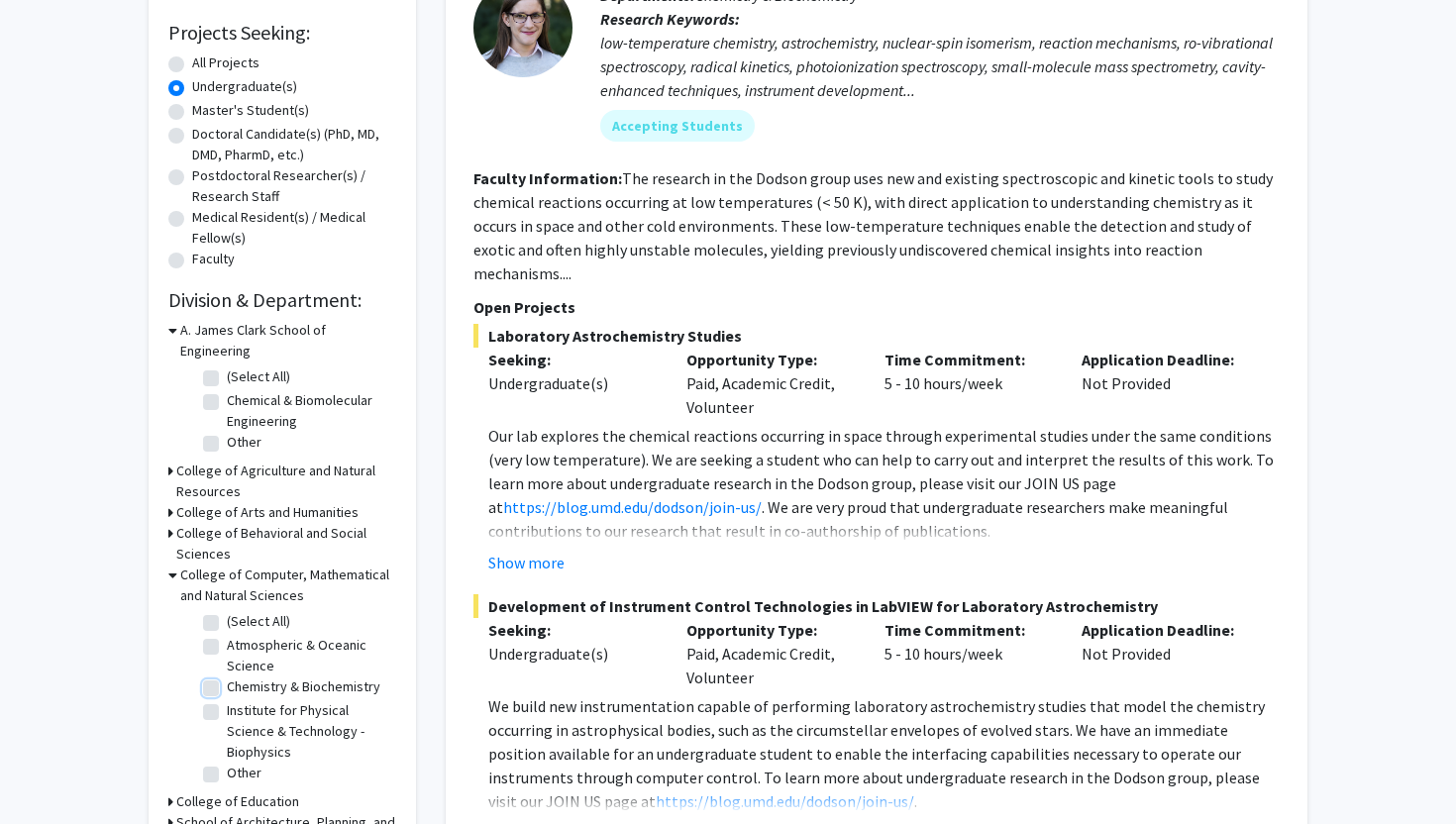 click on "Chemistry & Biochemistry" at bounding box center (233, 682) 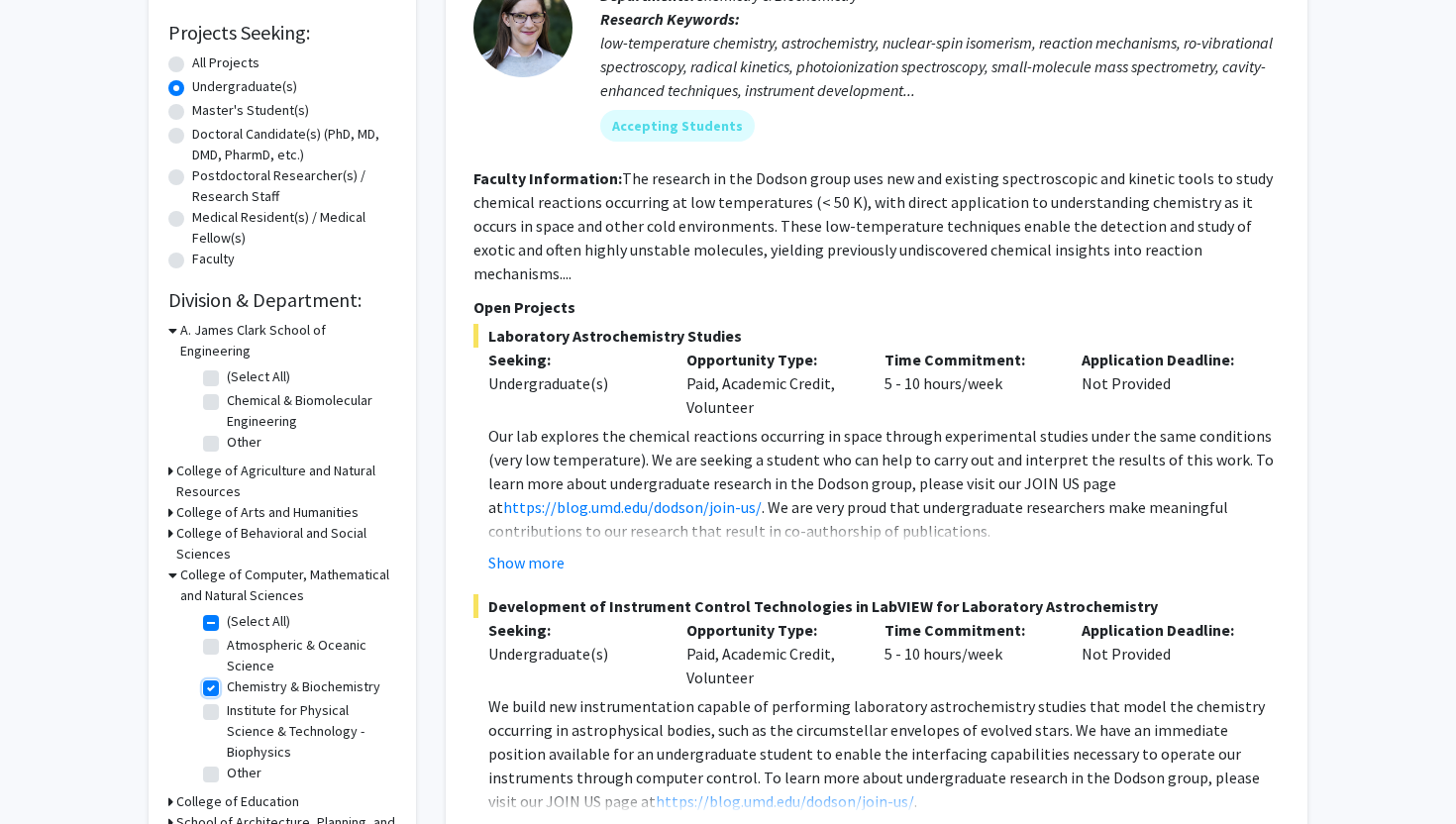 checkbox on "true" 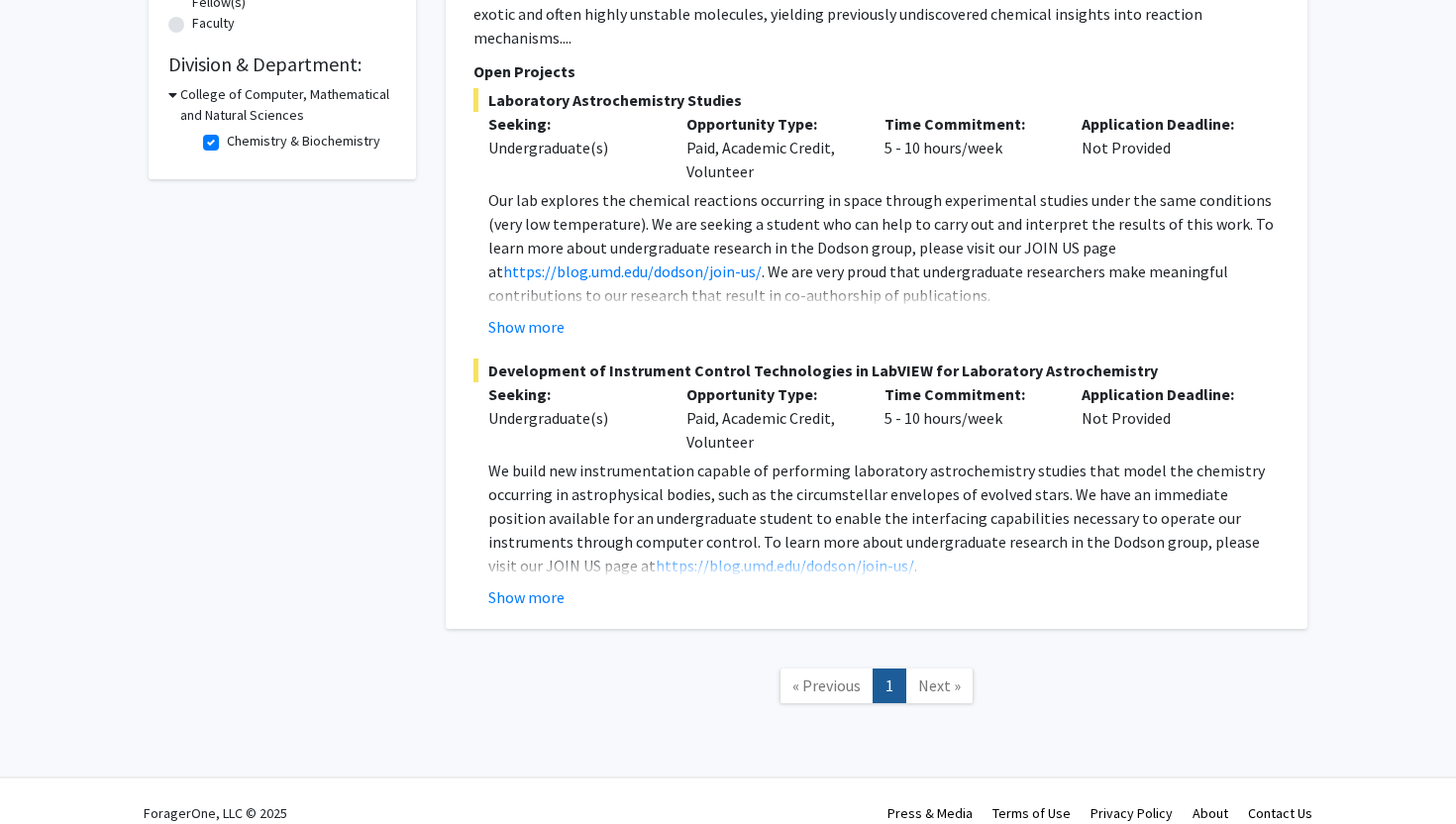 scroll, scrollTop: 0, scrollLeft: 0, axis: both 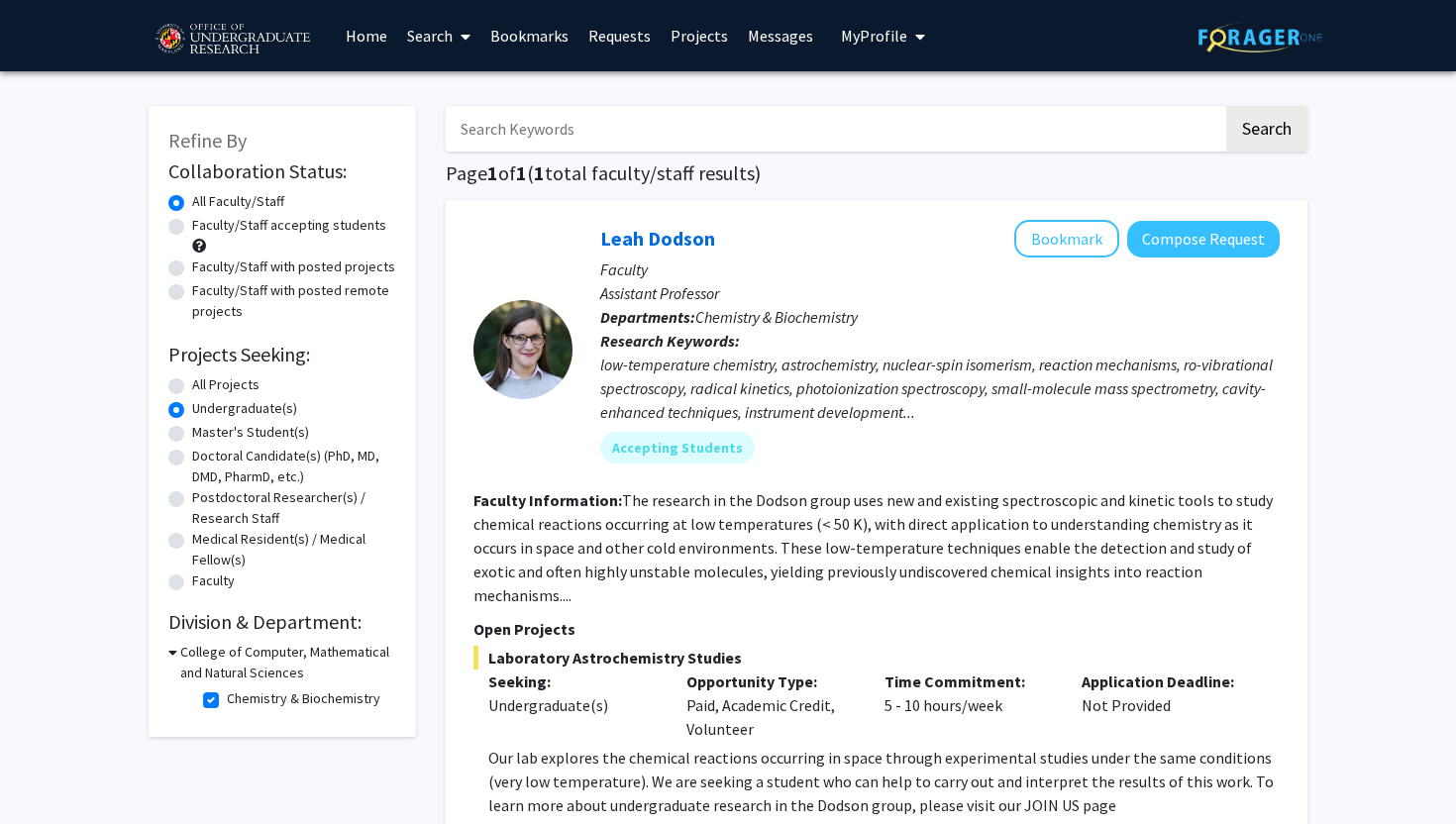 click 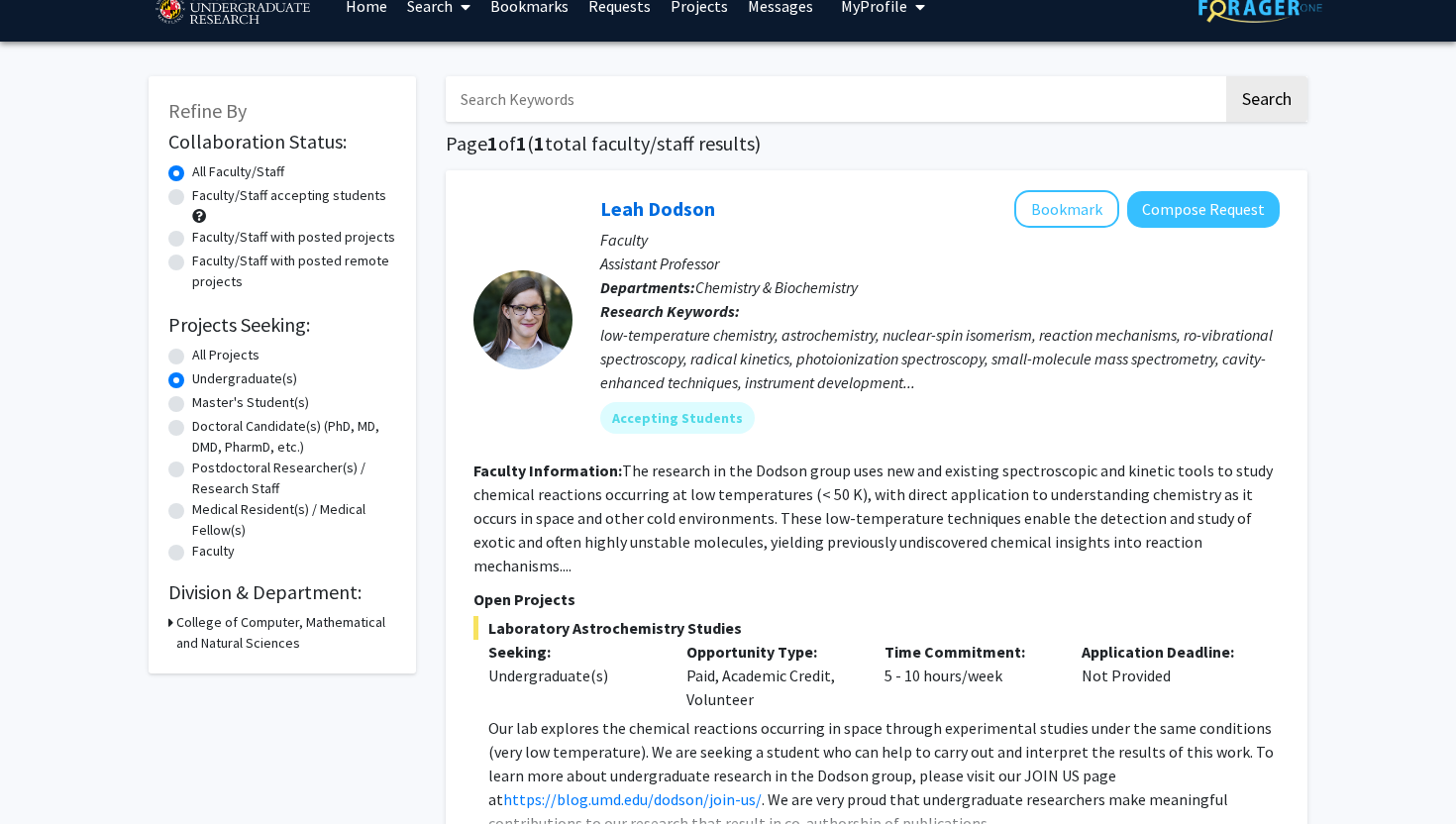 scroll, scrollTop: 38, scrollLeft: 0, axis: vertical 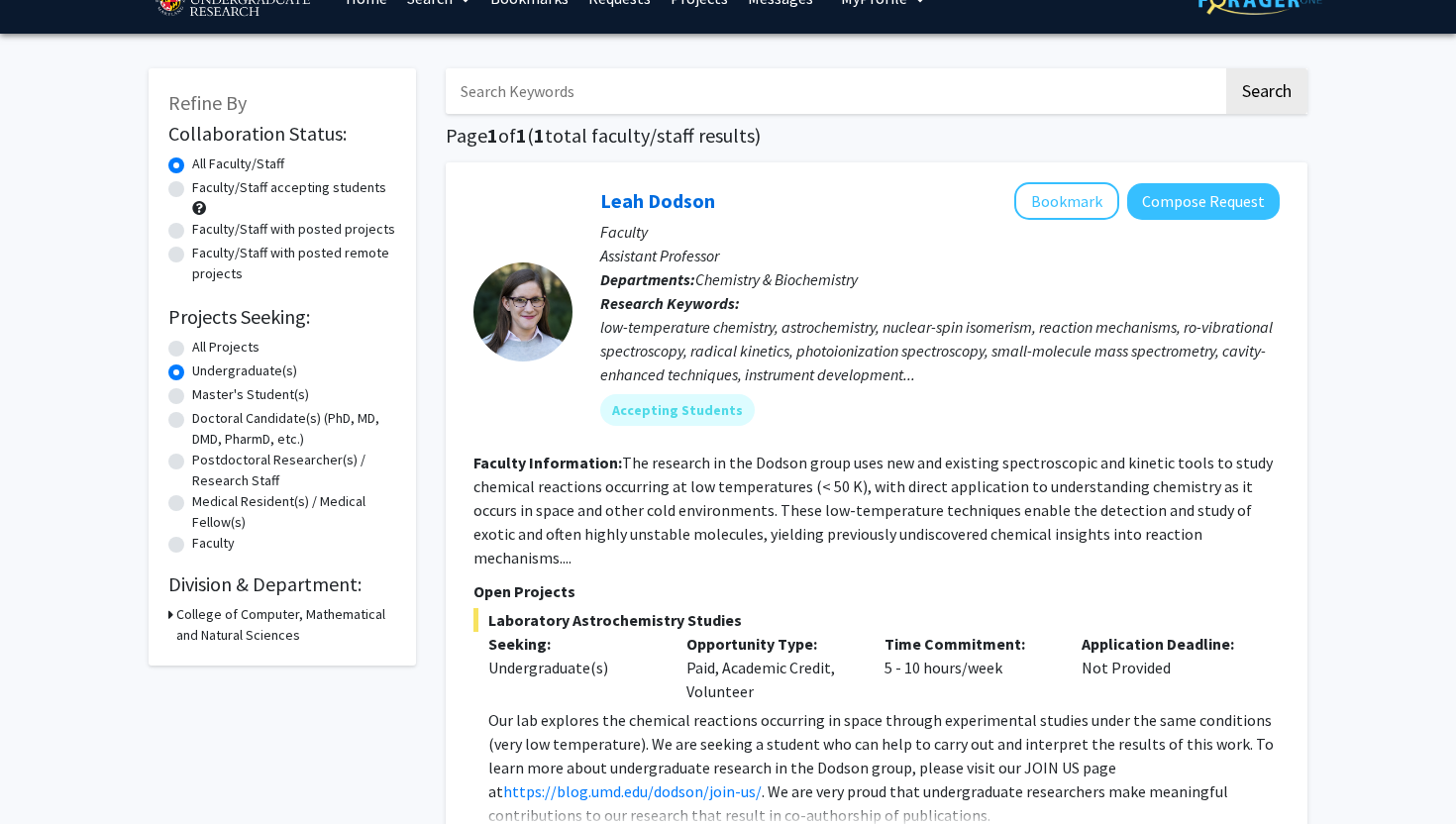 click 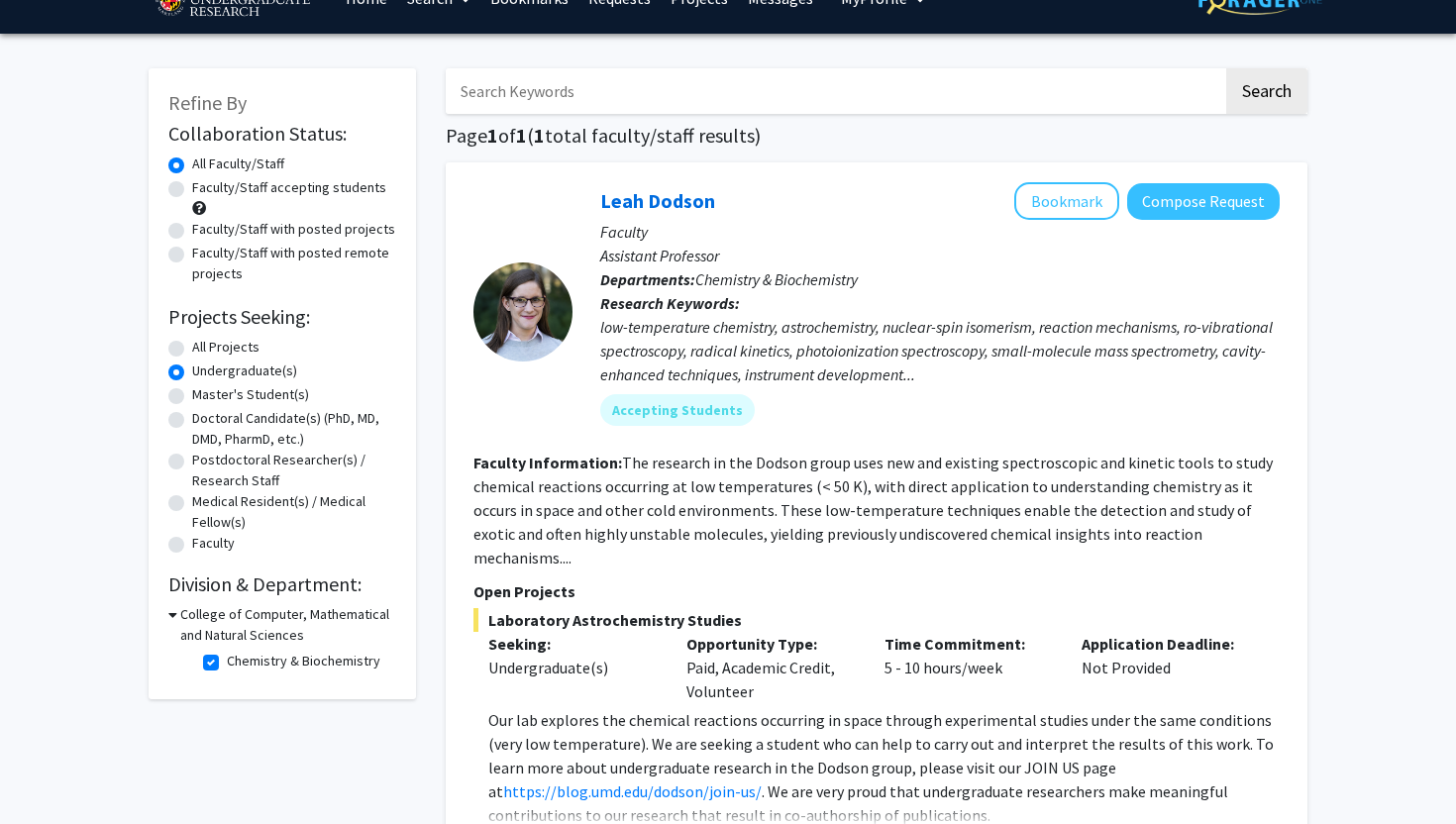 click on "Chemistry & Biochemistry" 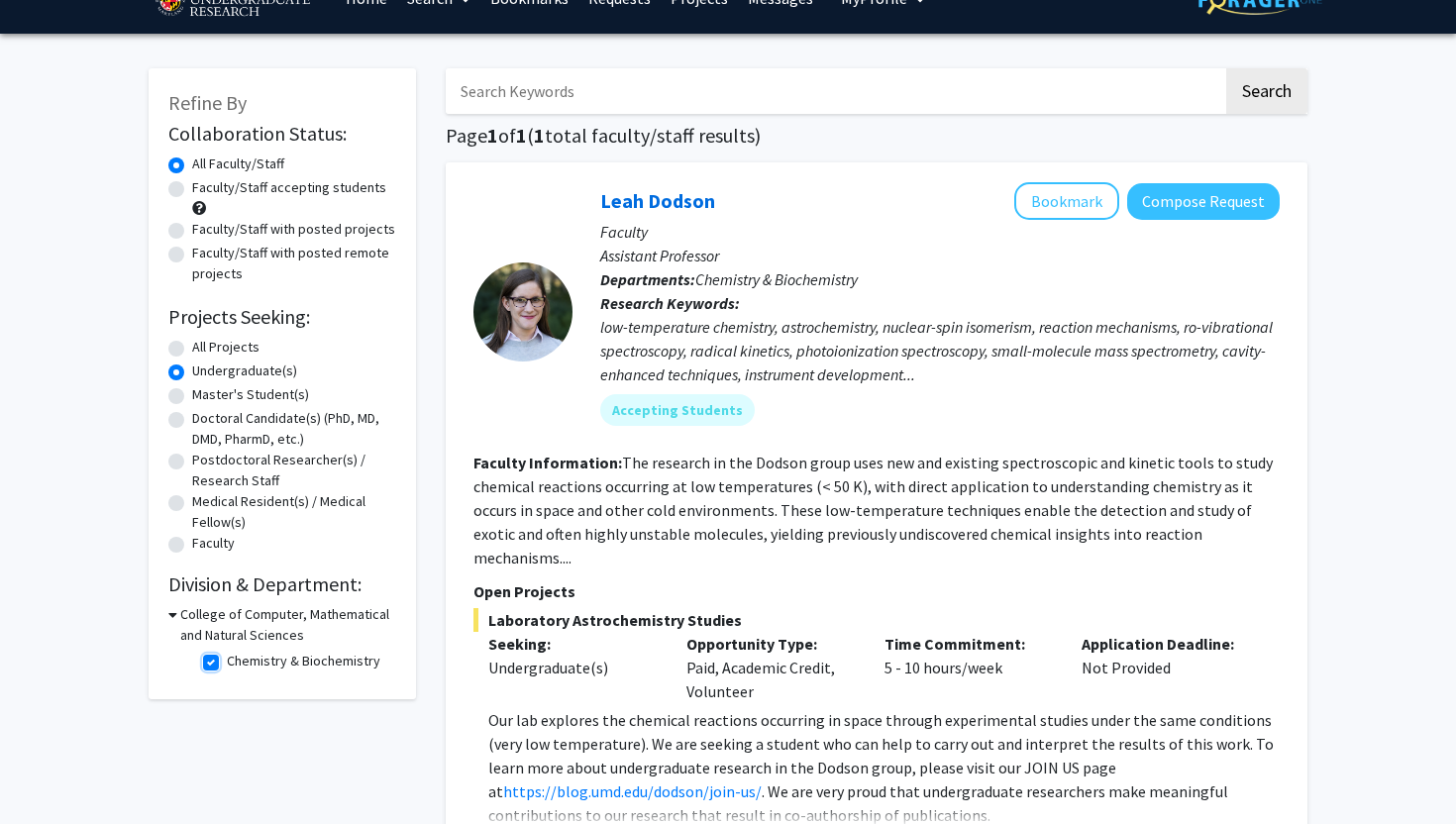 click on "Chemistry & Biochemistry" at bounding box center [233, 657] 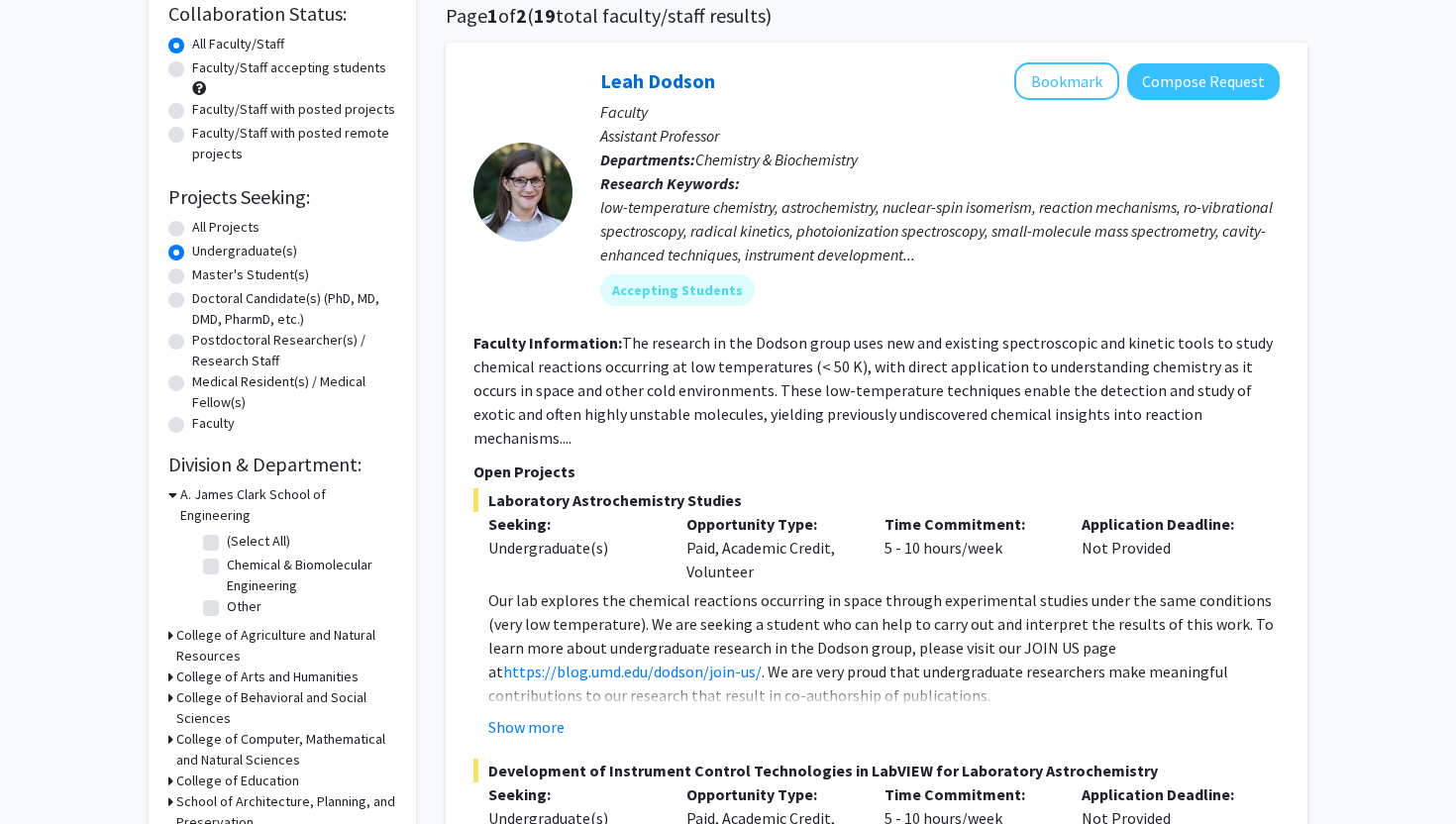 scroll, scrollTop: 159, scrollLeft: 0, axis: vertical 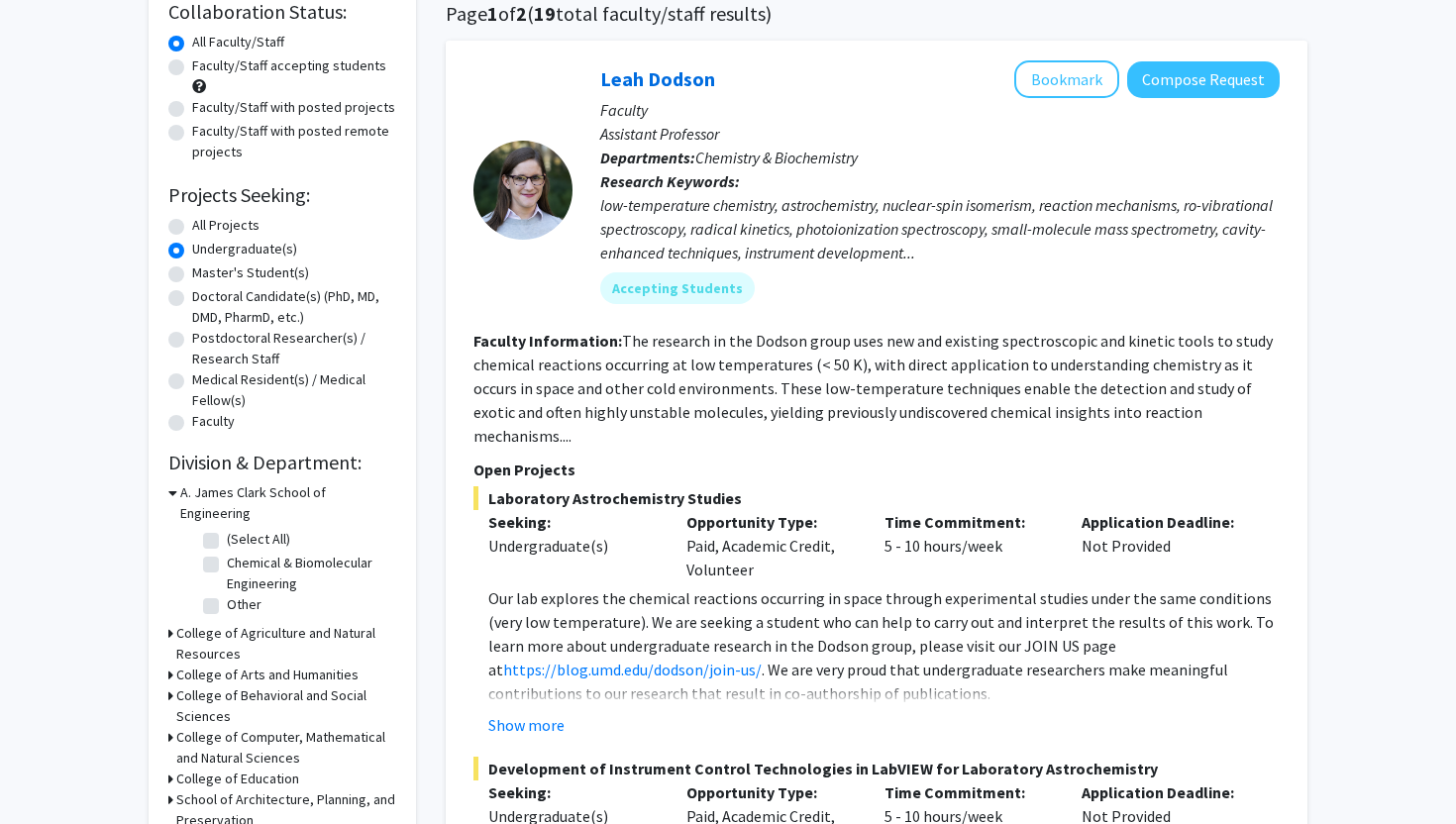 click on "College of Behavioral and Social Sciences" 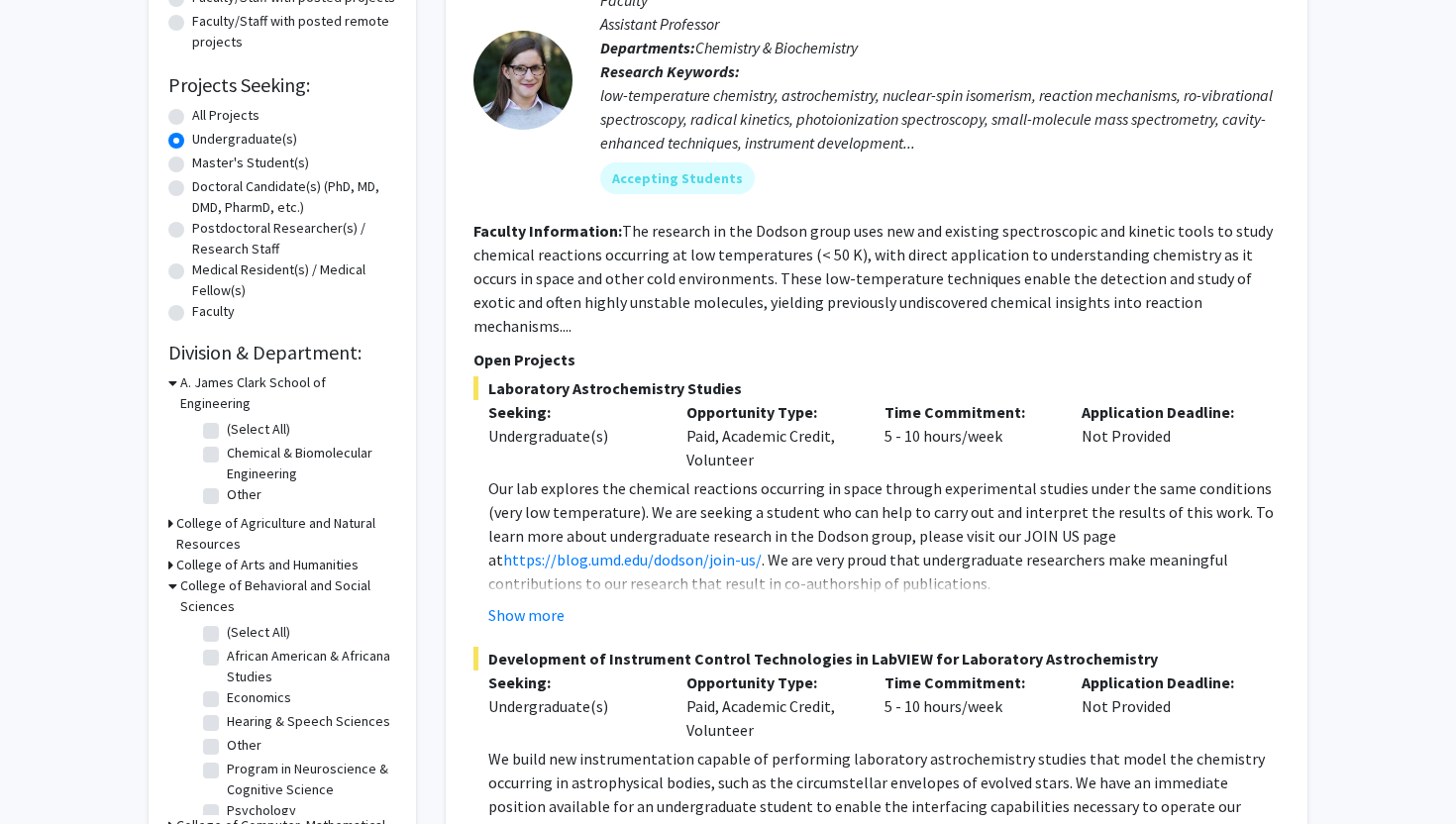 scroll, scrollTop: 271, scrollLeft: 0, axis: vertical 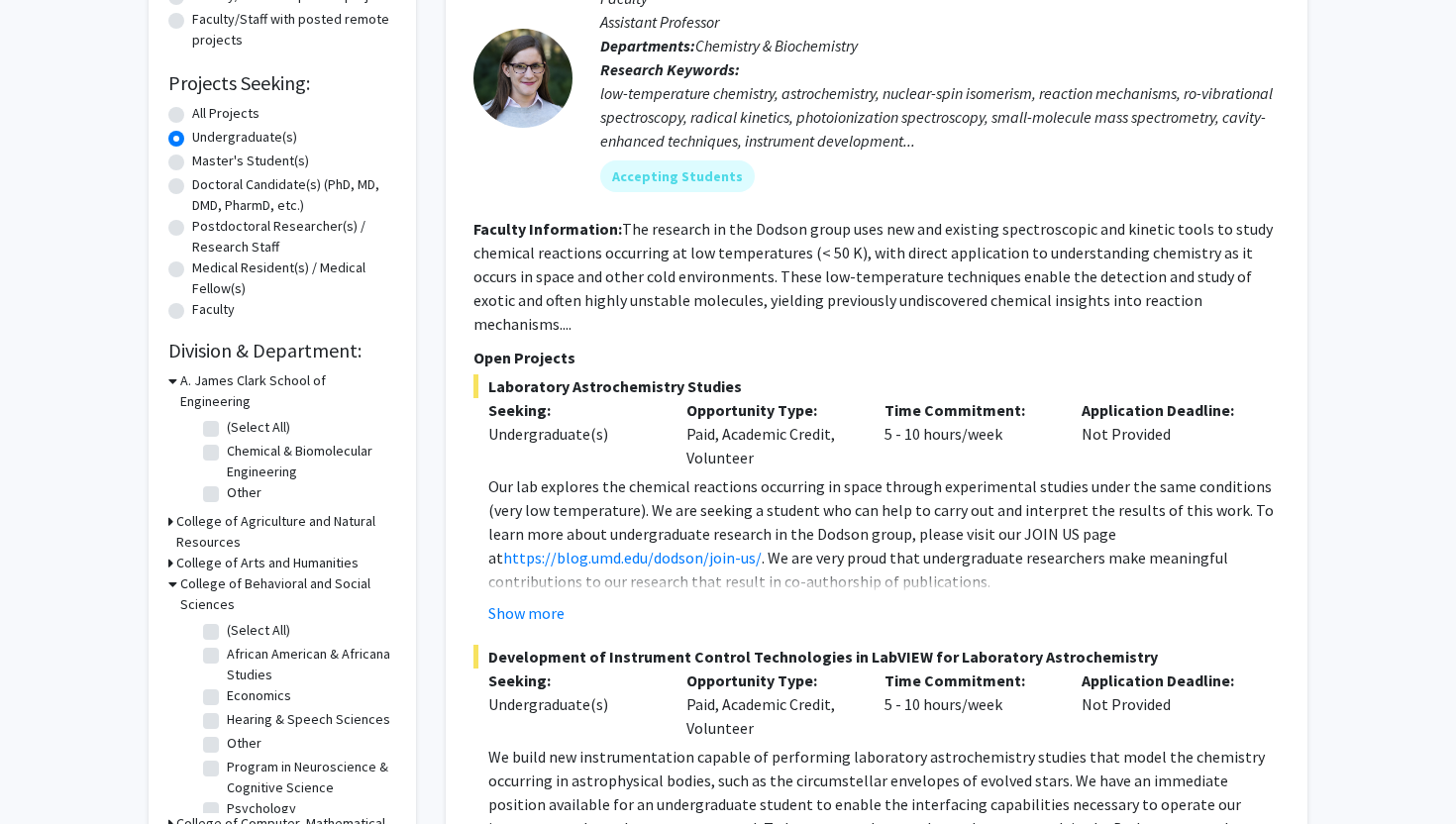 click on "Program in Neuroscience & Cognitive Science" 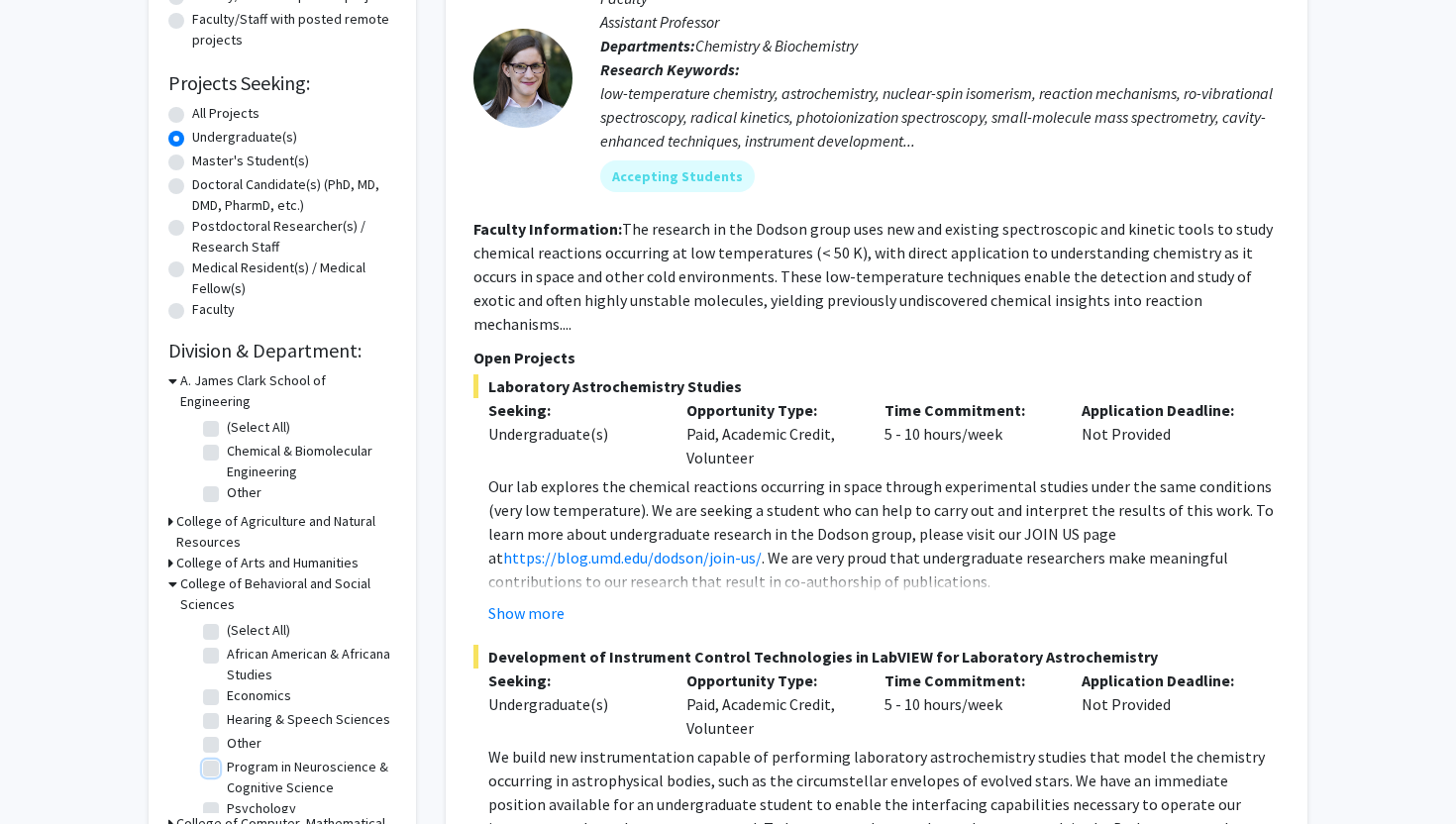 click on "Program in Neuroscience & Cognitive Science" at bounding box center [233, 763] 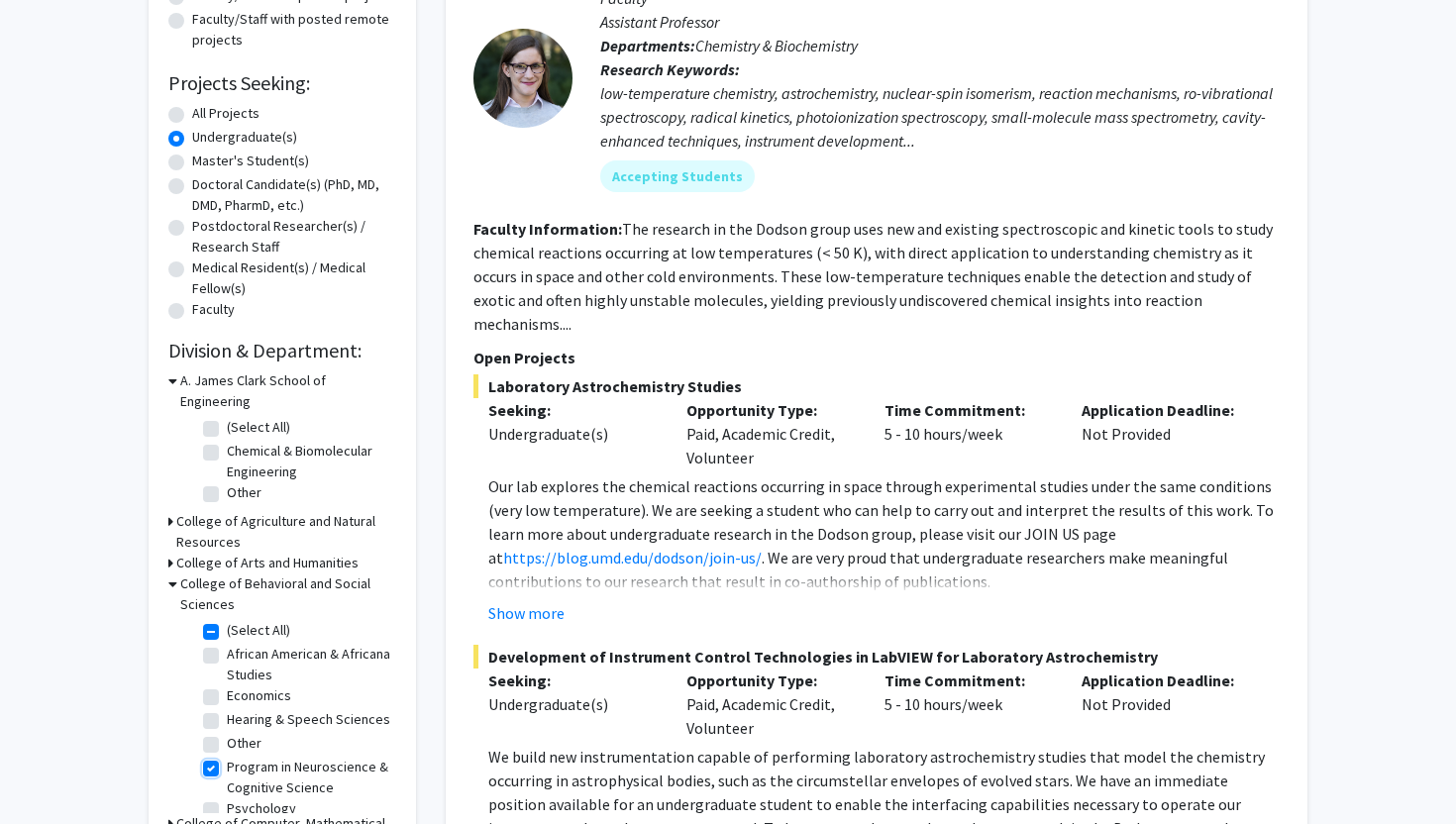 checkbox on "true" 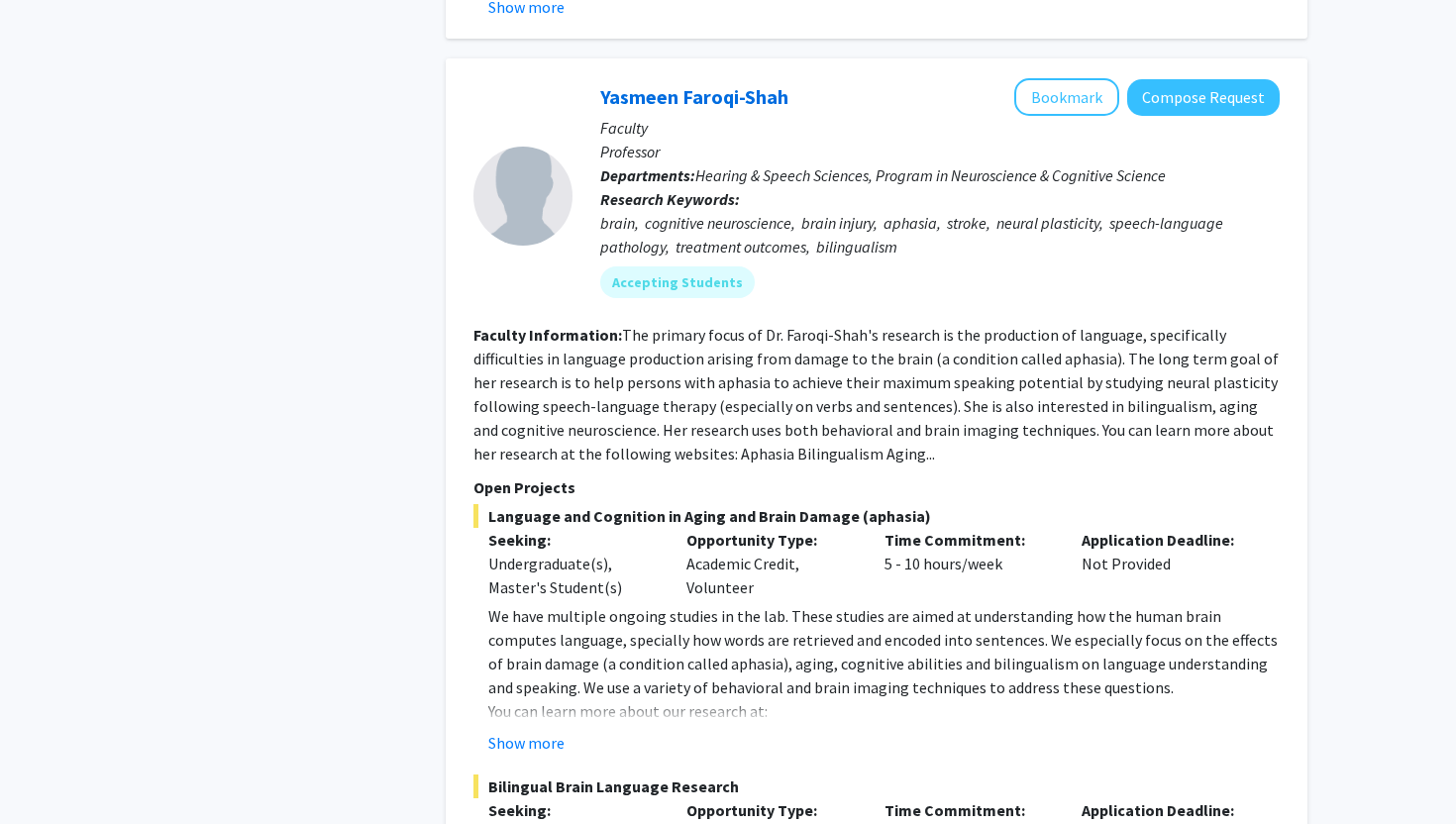 scroll, scrollTop: 1270, scrollLeft: 0, axis: vertical 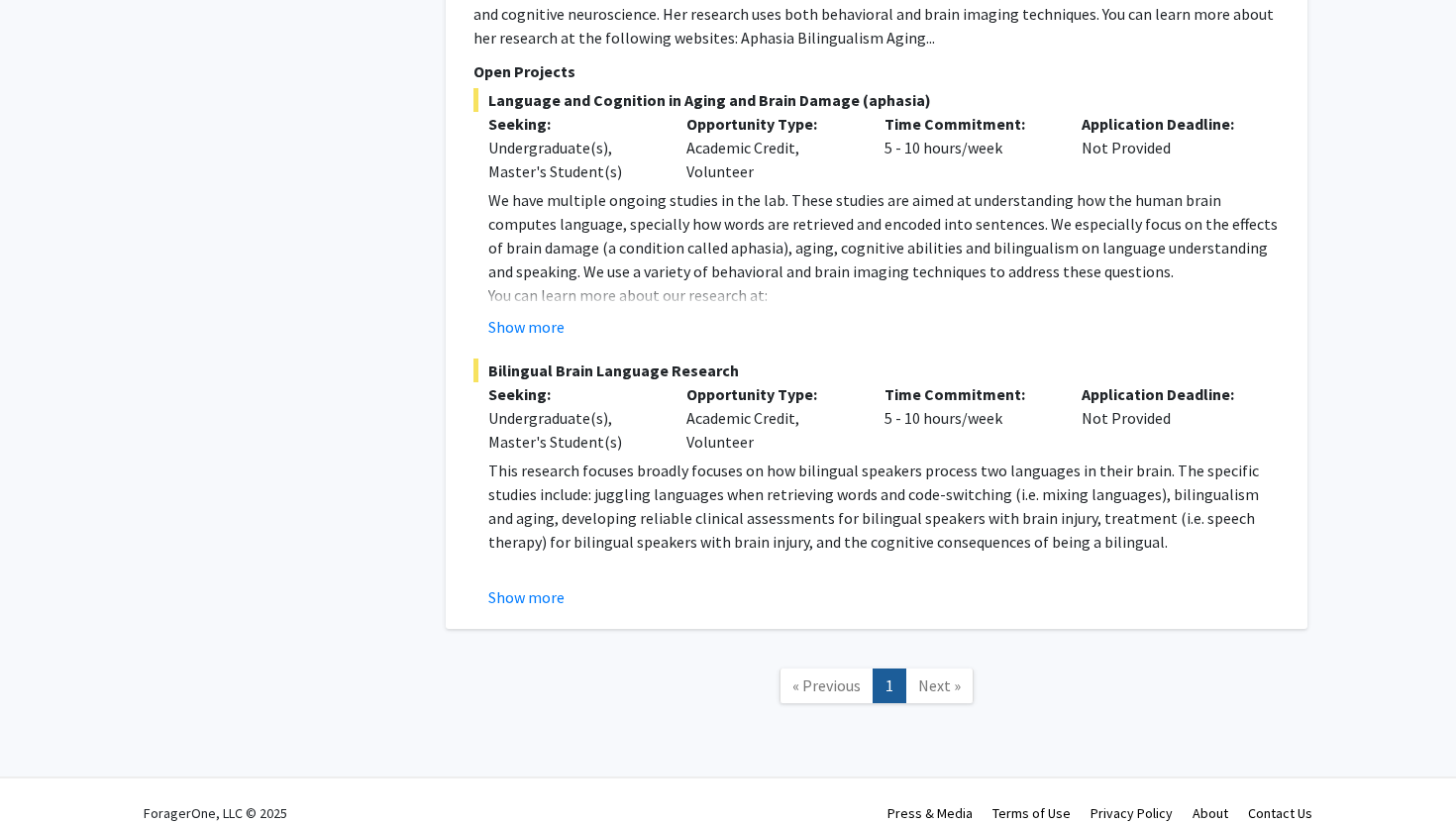 click on "Next »" 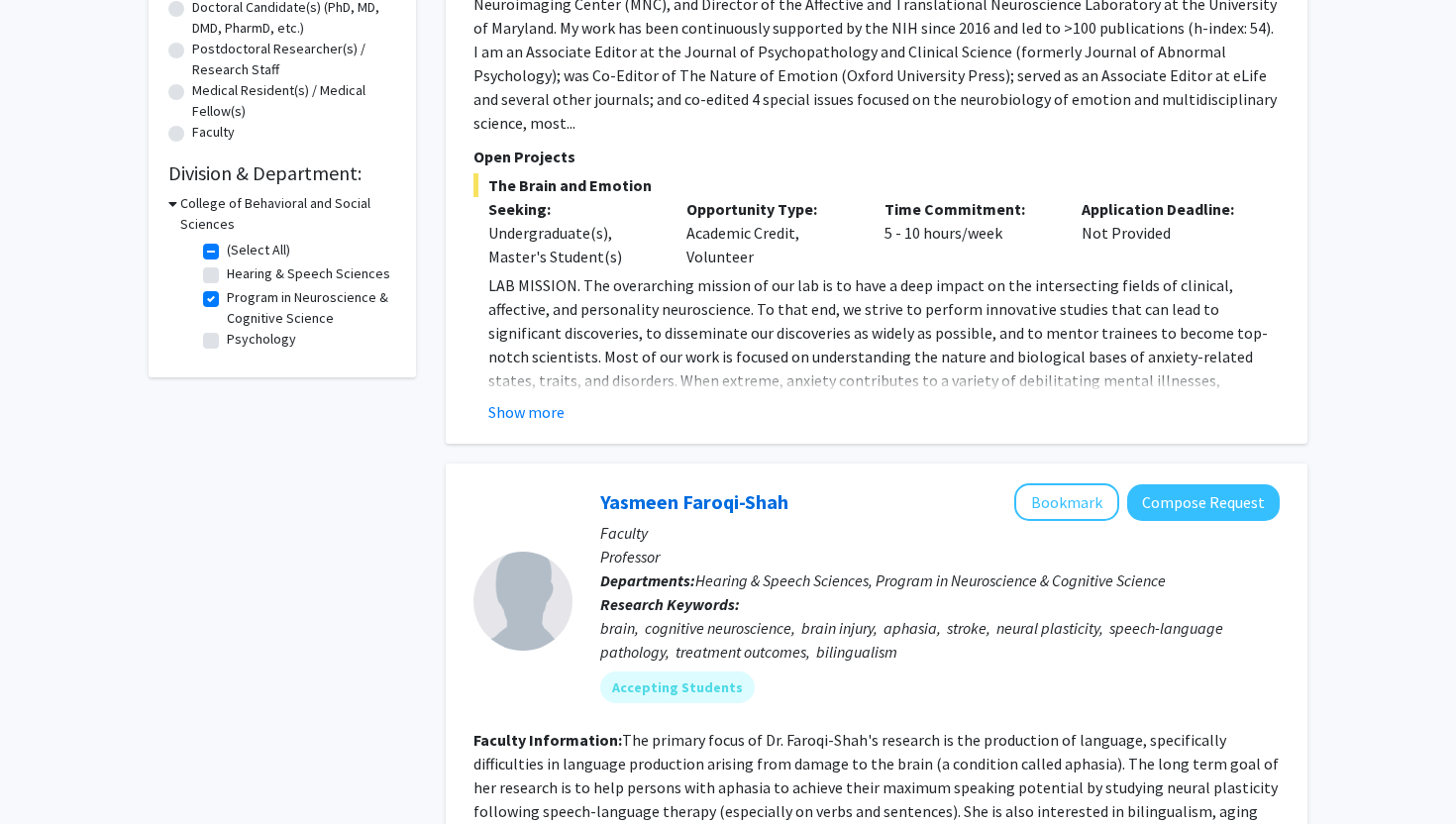 scroll, scrollTop: 293, scrollLeft: 0, axis: vertical 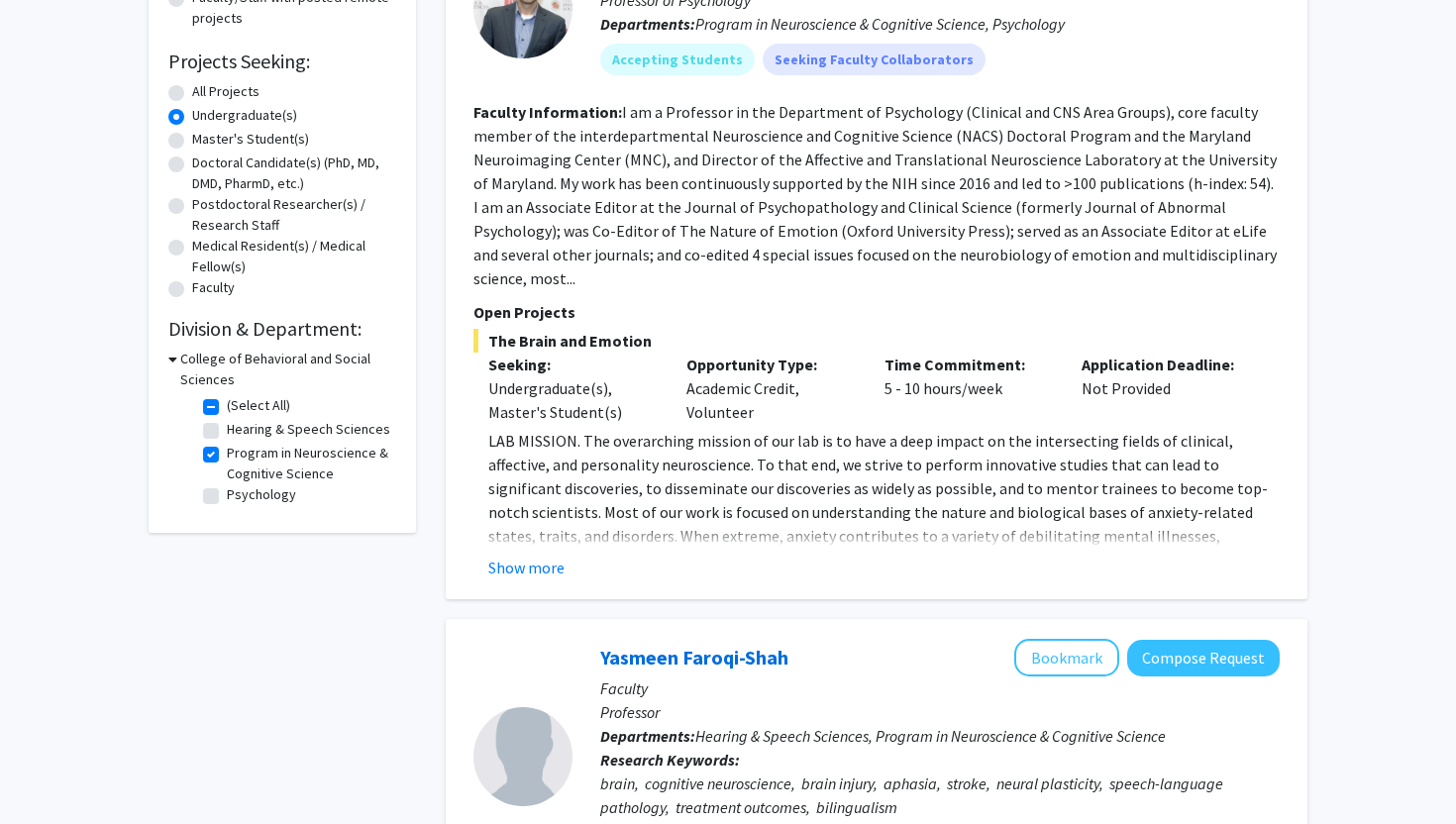 click on "Psychology" 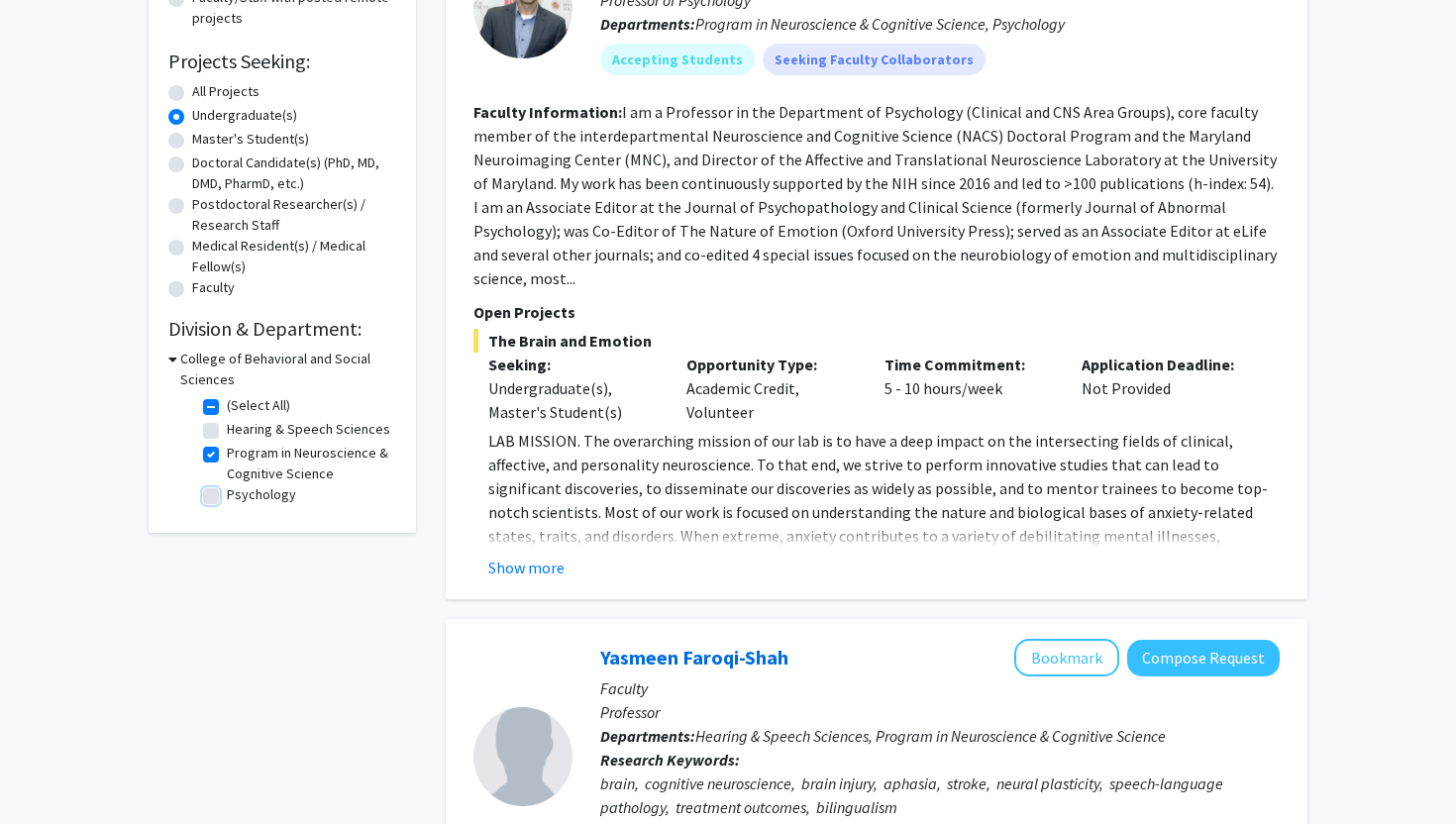 click on "Psychology" at bounding box center (233, 490) 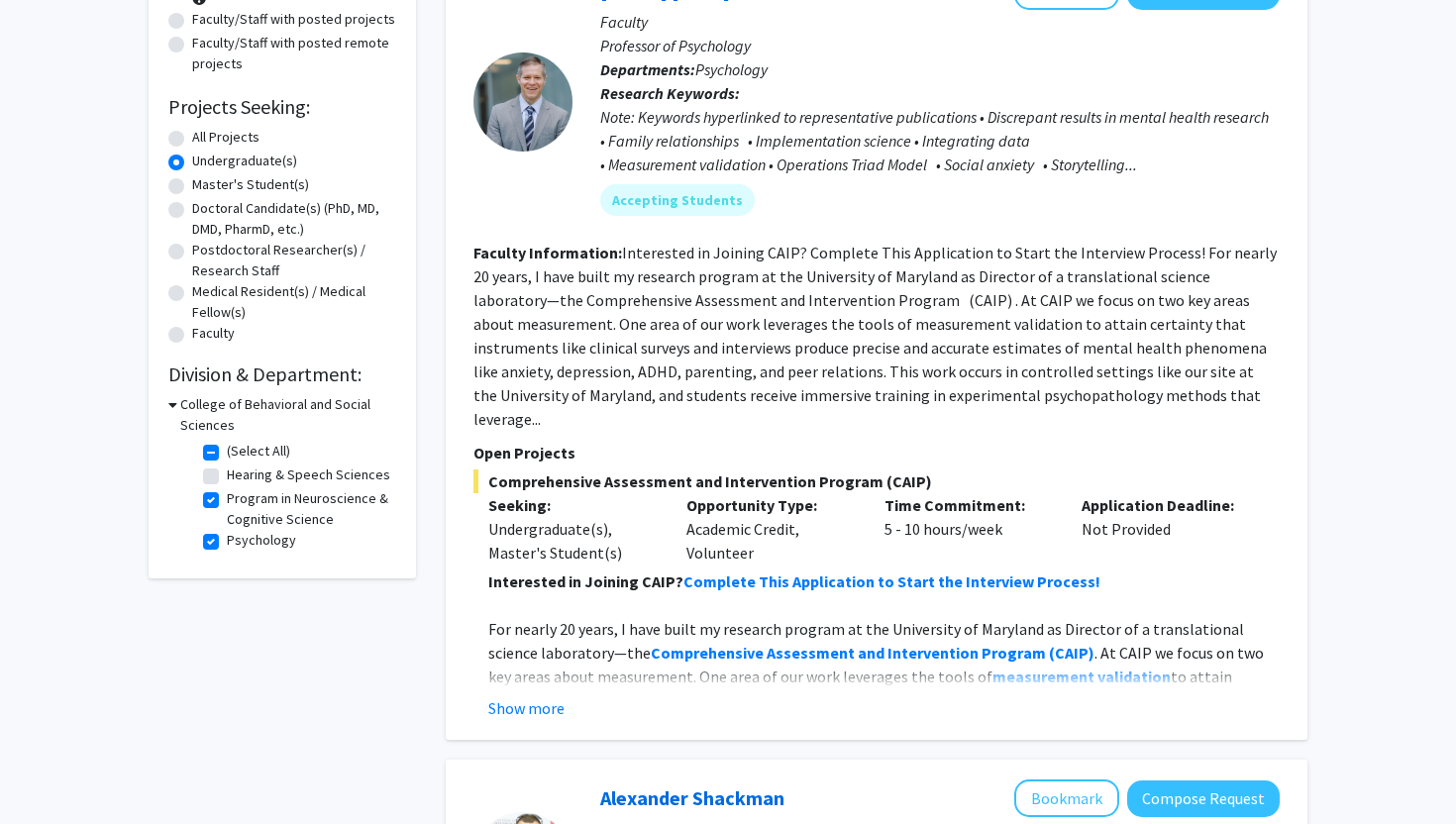 scroll, scrollTop: 279, scrollLeft: 0, axis: vertical 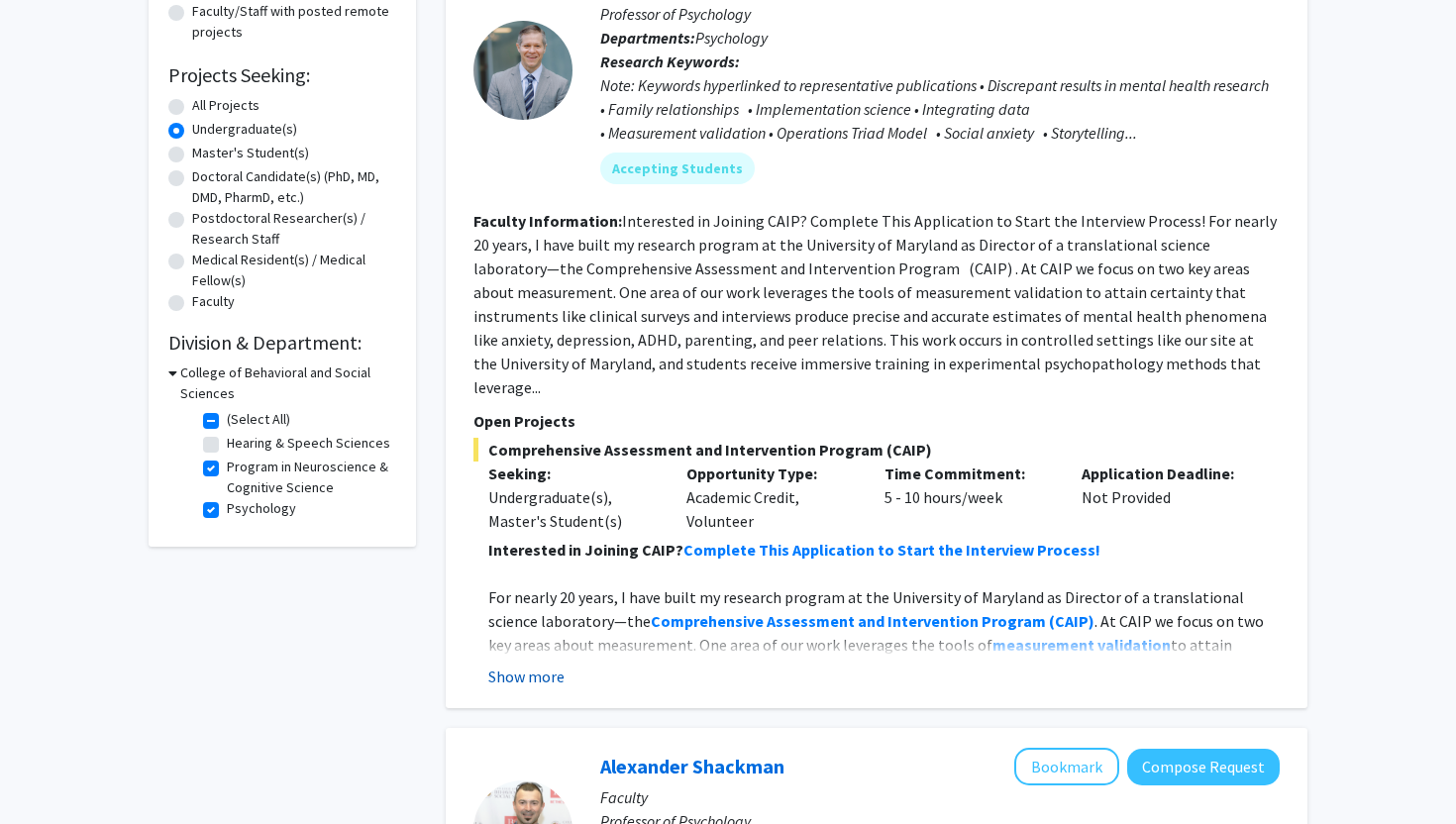 click on "Show more" 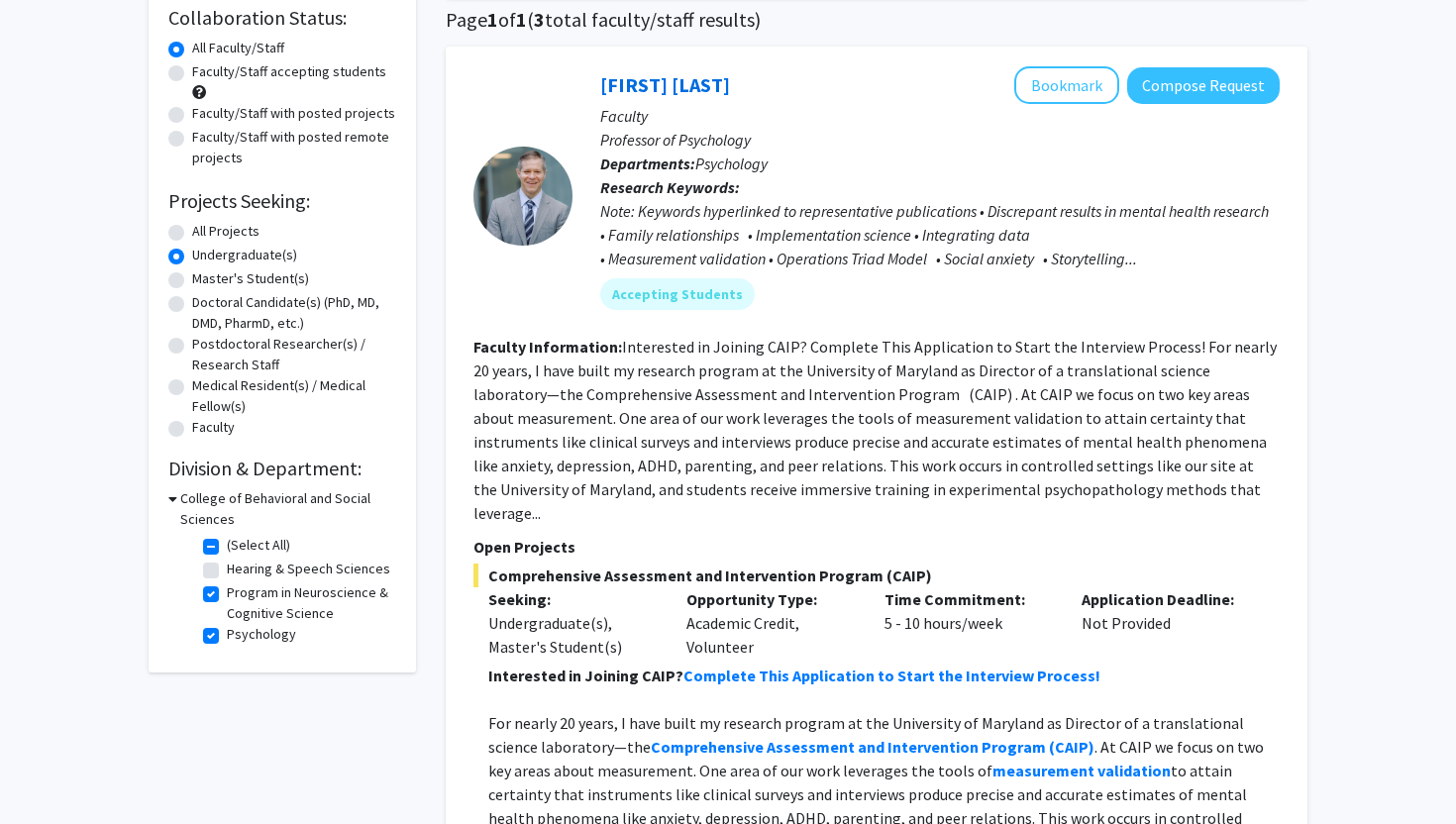 scroll, scrollTop: 124, scrollLeft: 0, axis: vertical 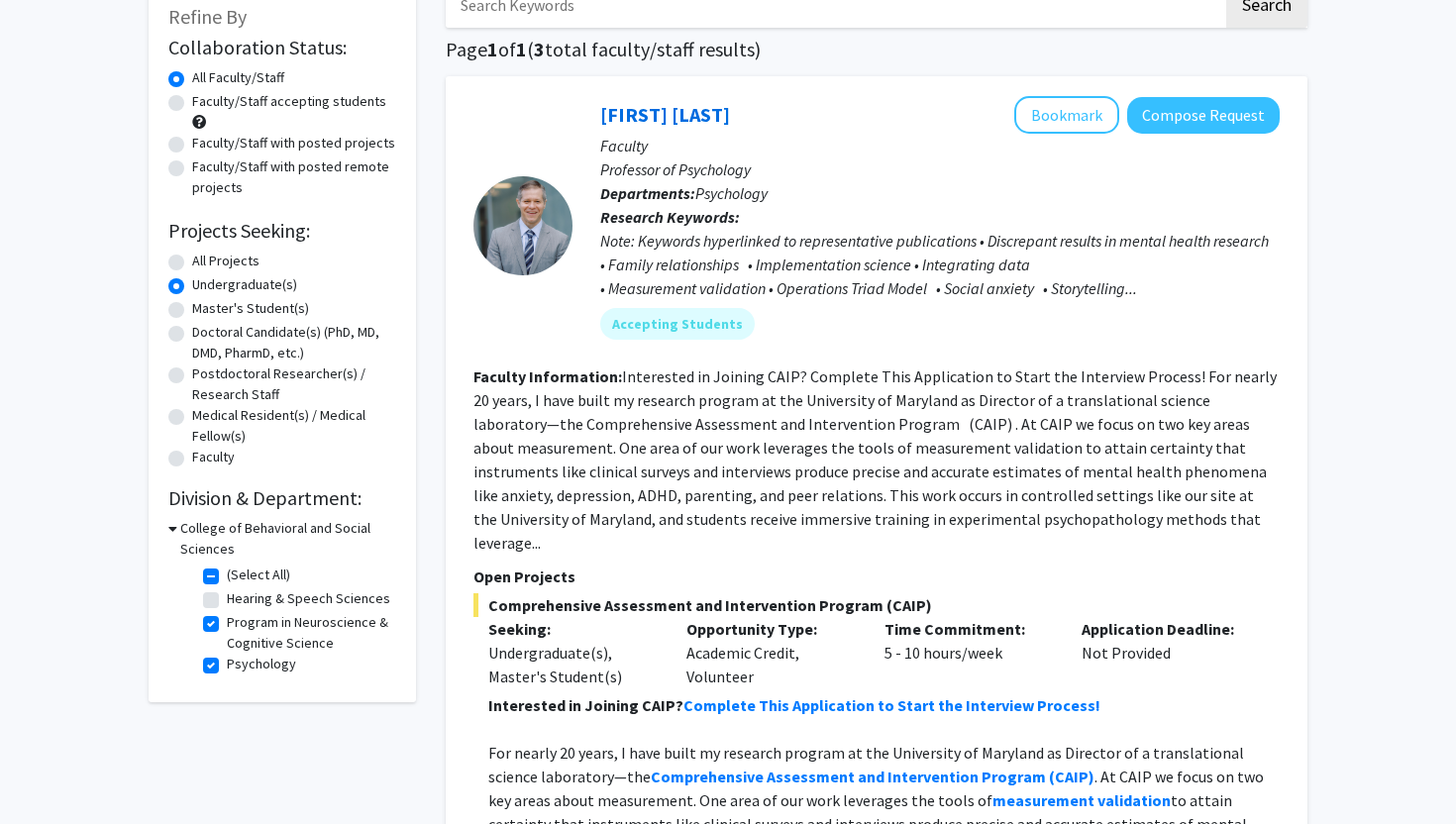 click on "(Select All)" 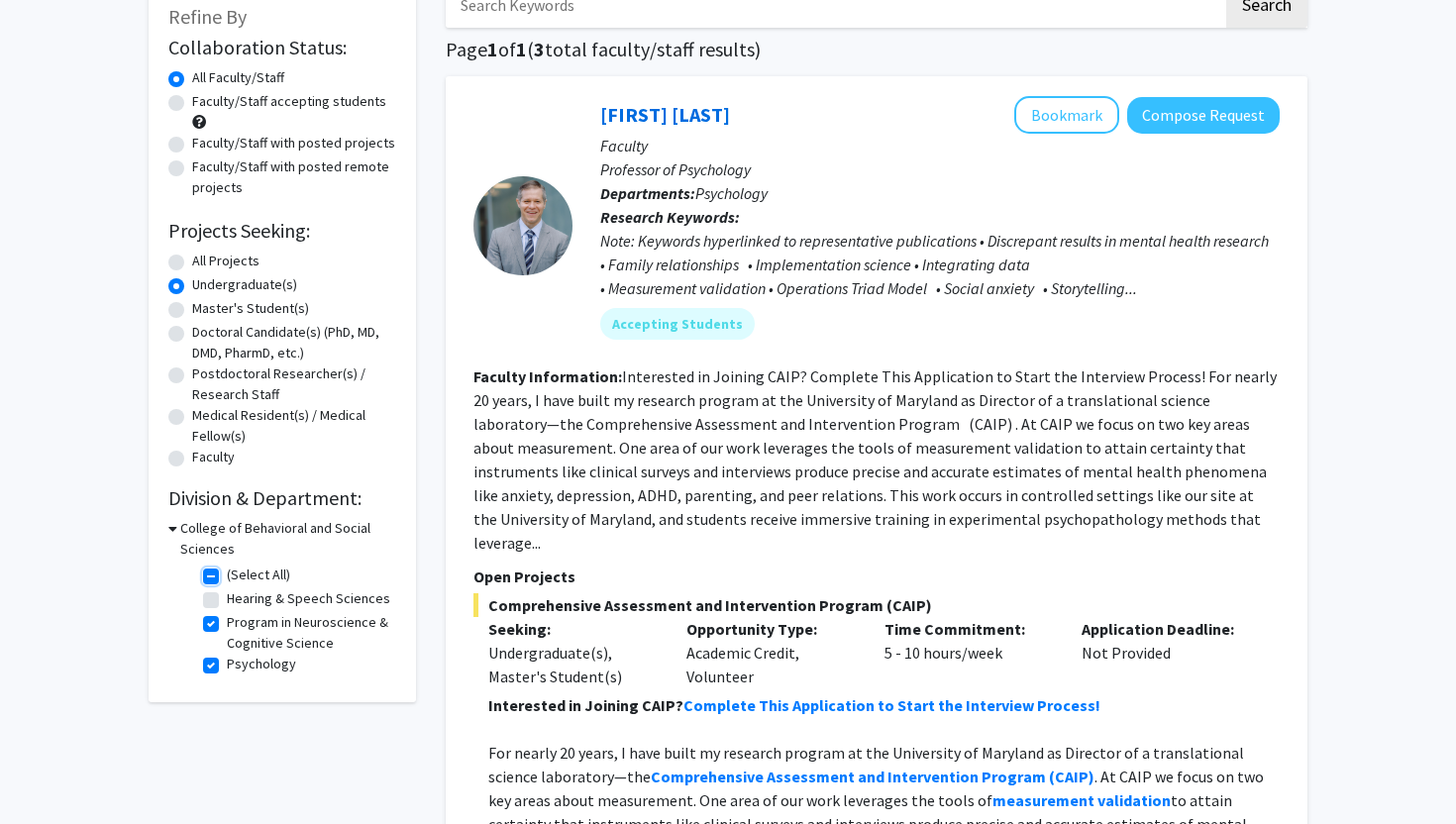 click on "(Select All)" at bounding box center [233, 570] 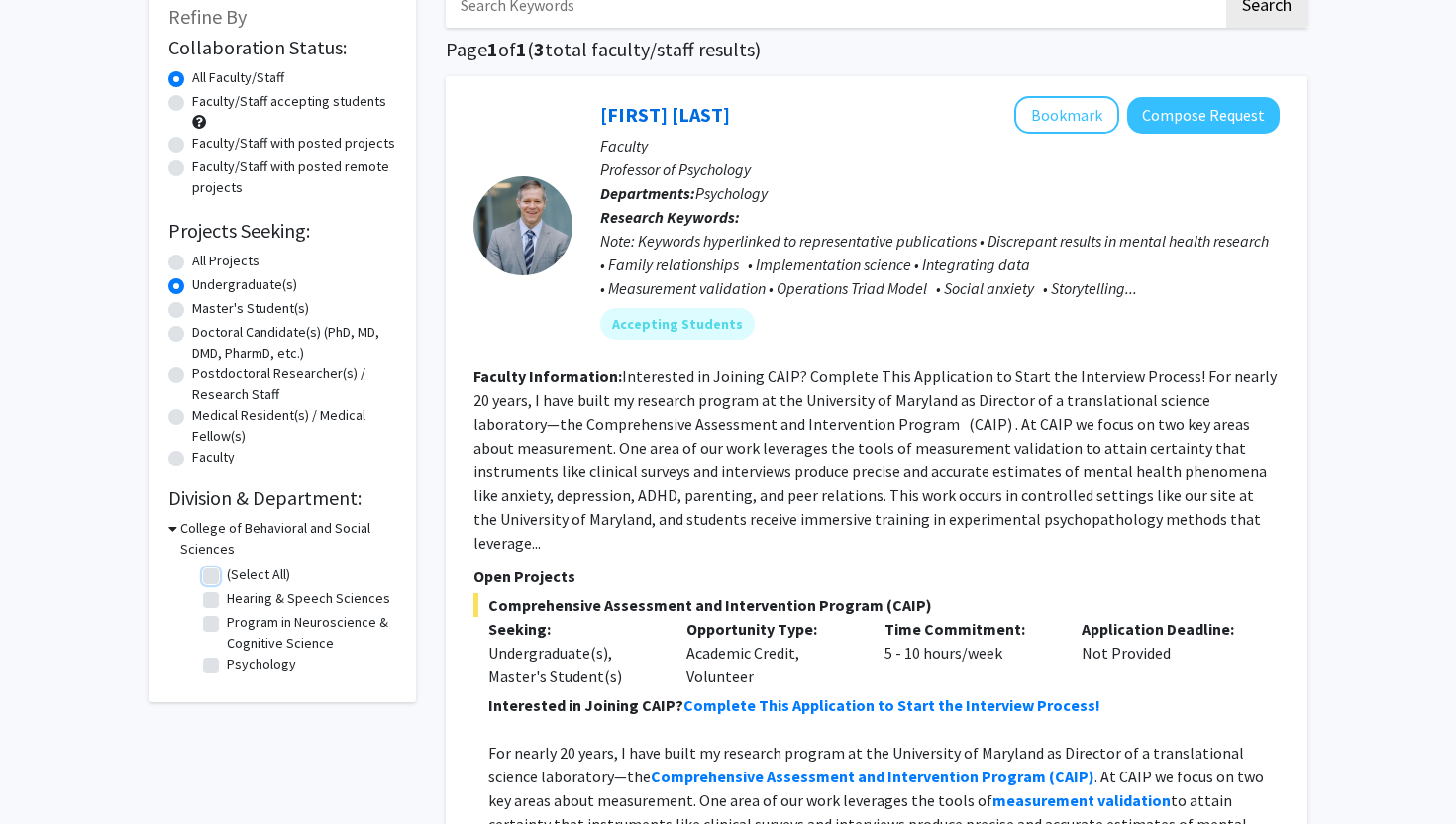 checkbox on "false" 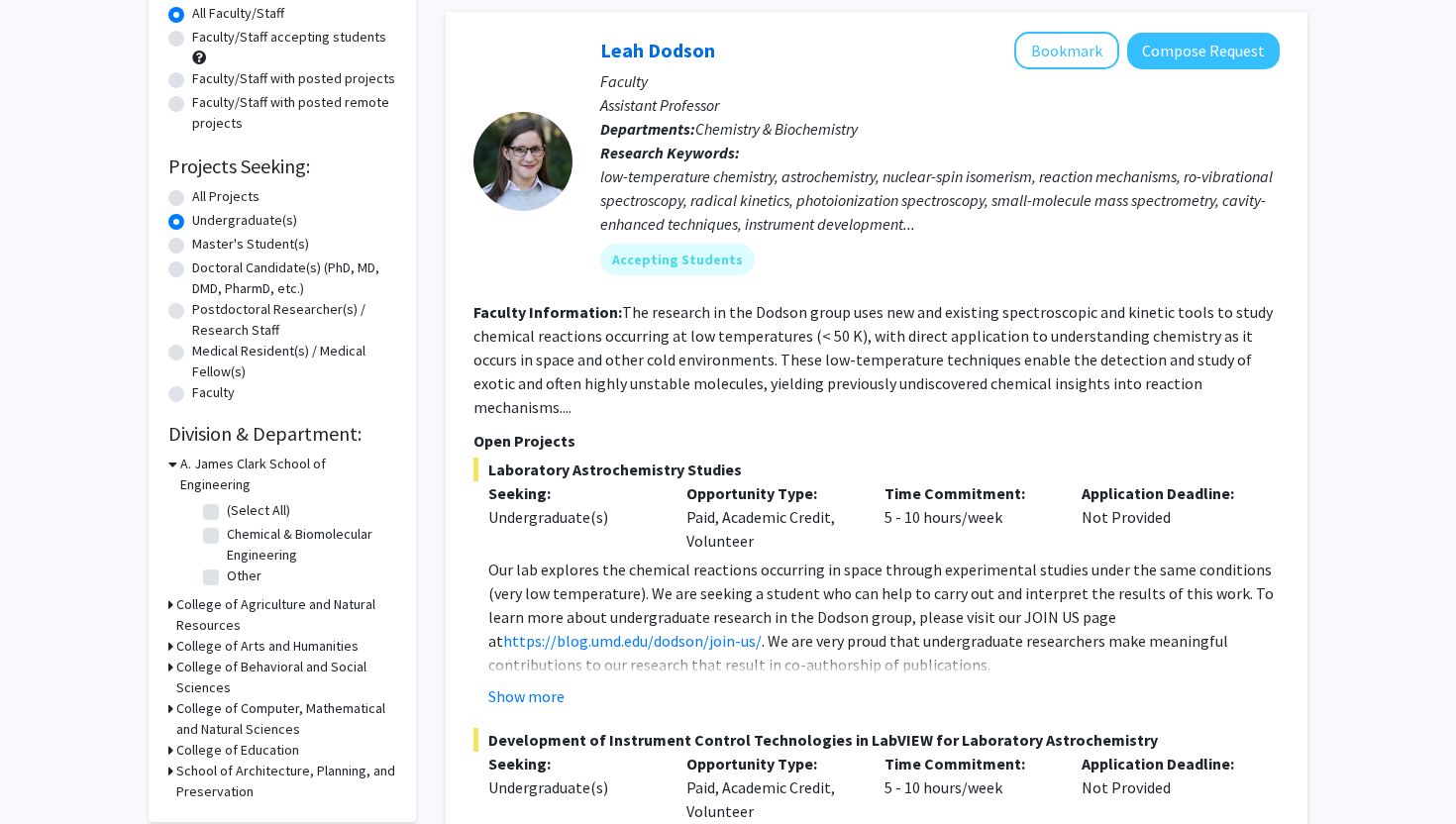 scroll, scrollTop: 211, scrollLeft: 0, axis: vertical 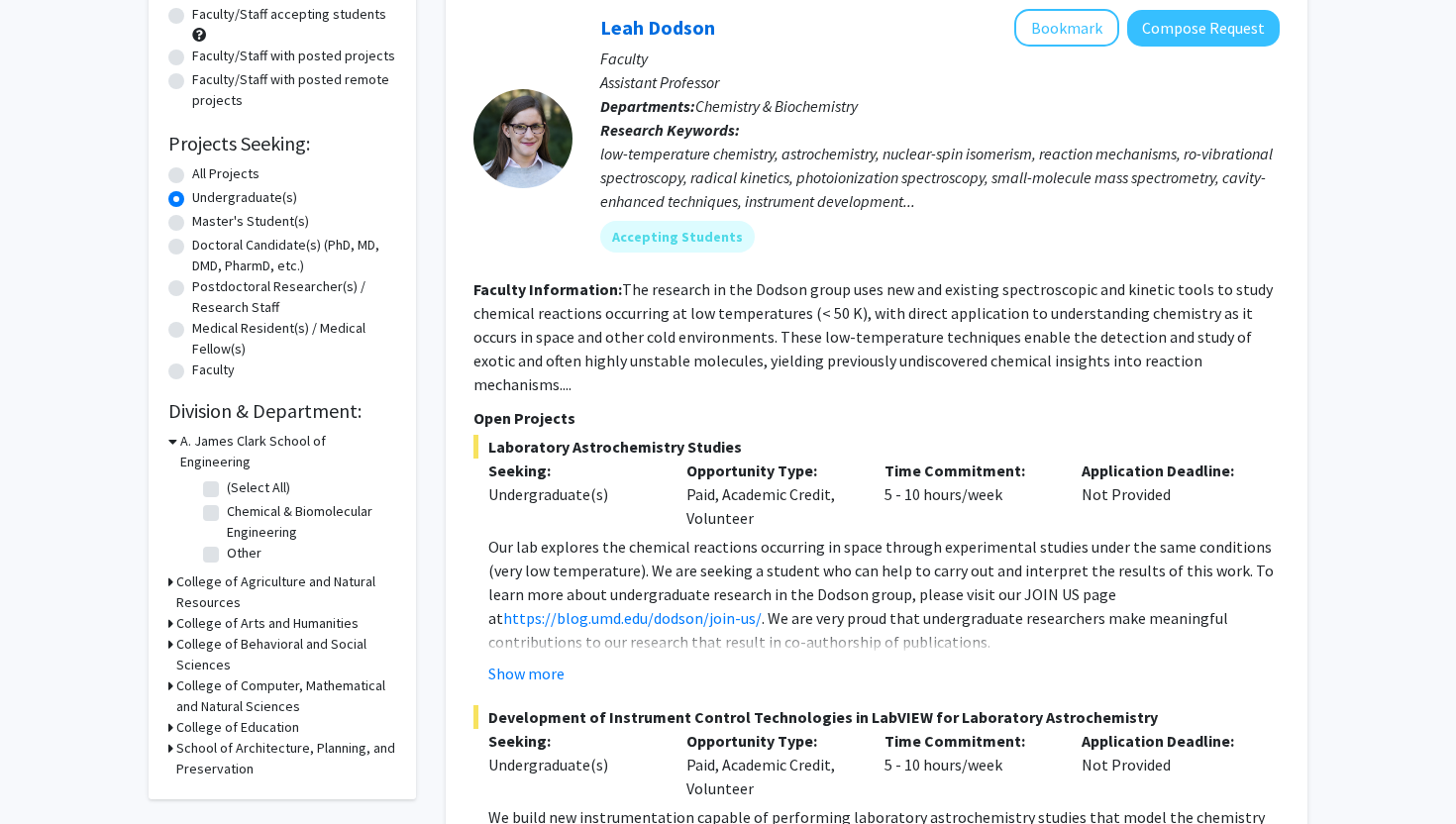 click 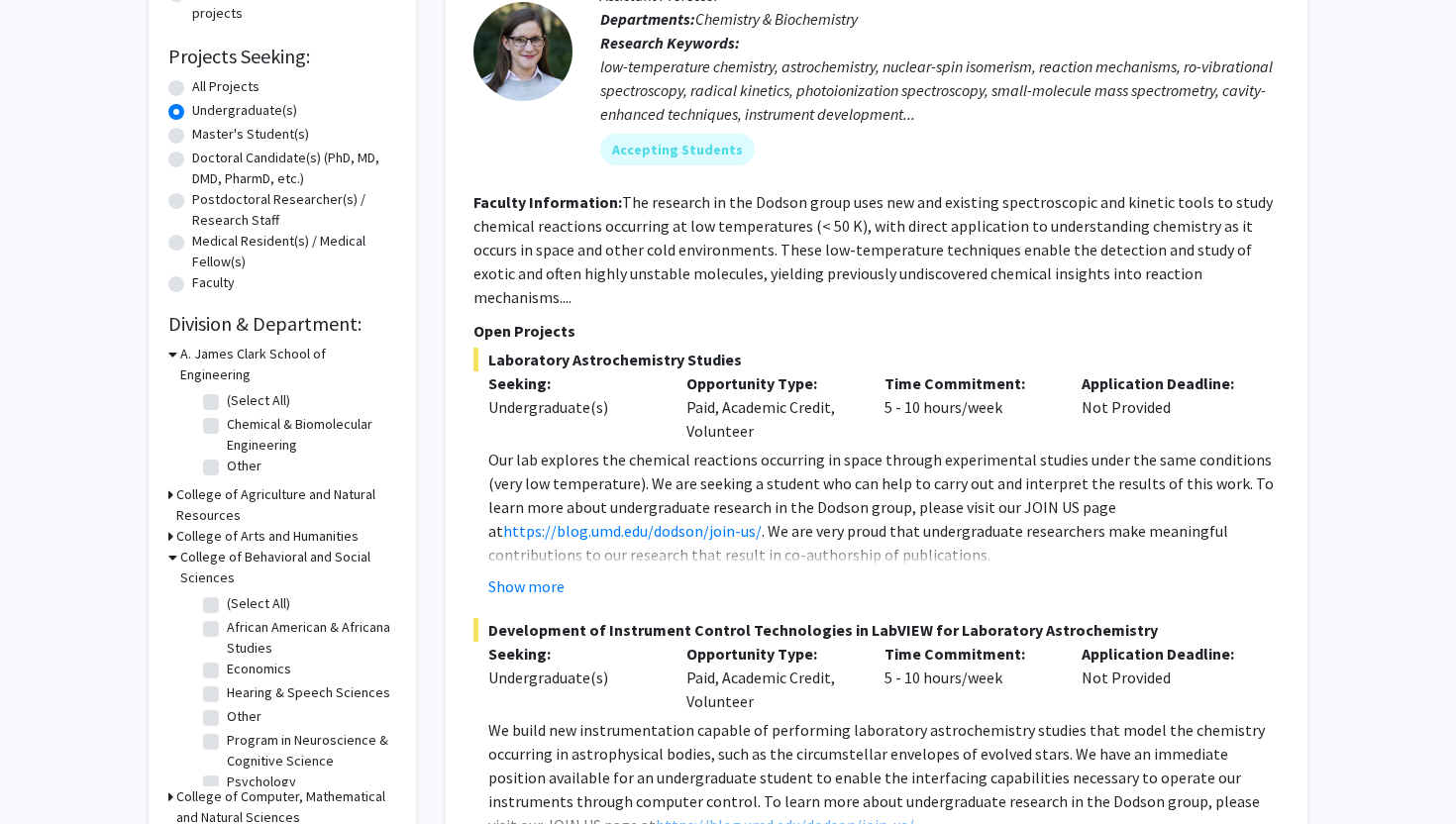 scroll, scrollTop: 300, scrollLeft: 0, axis: vertical 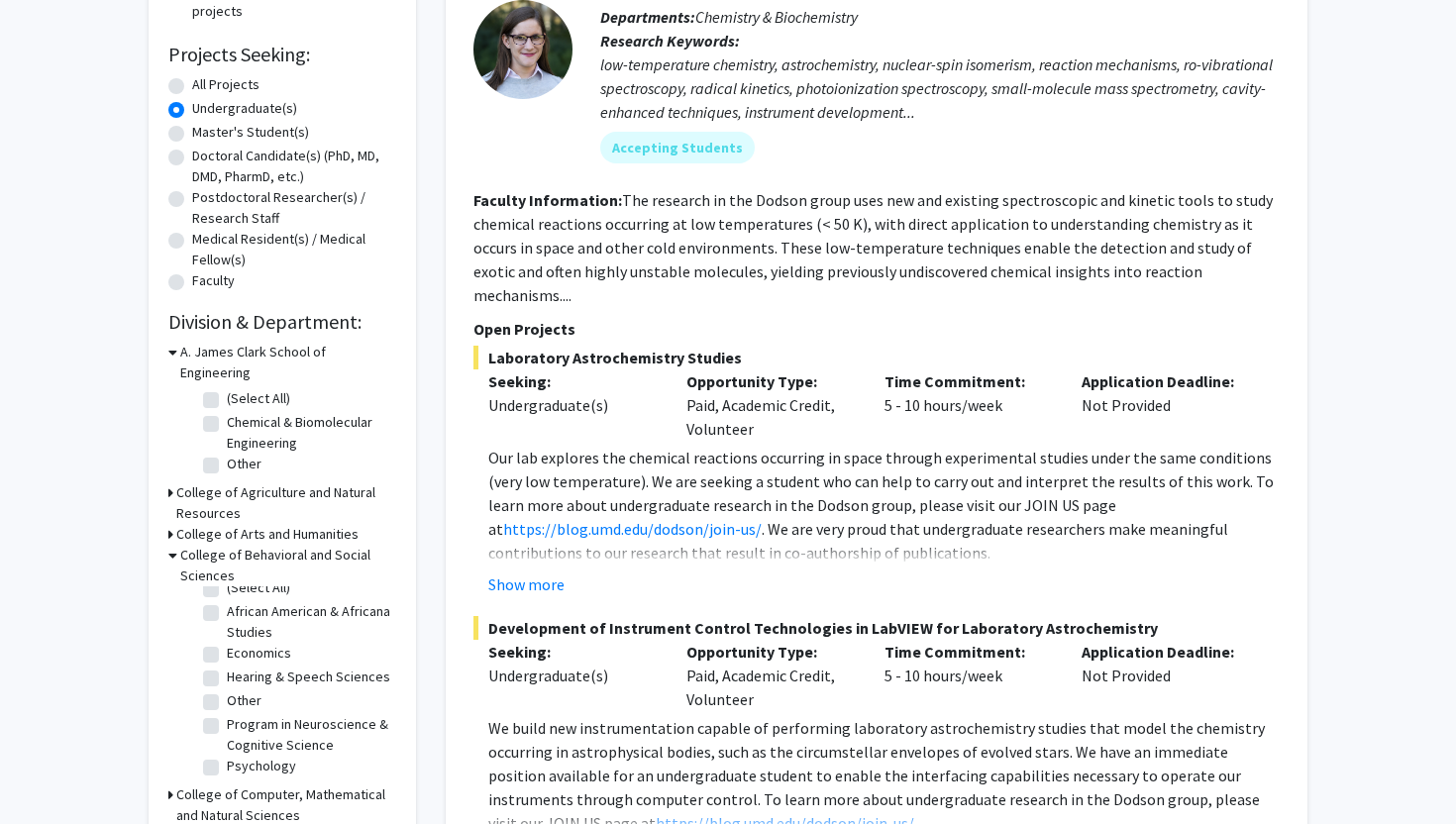 click on "Psychology" 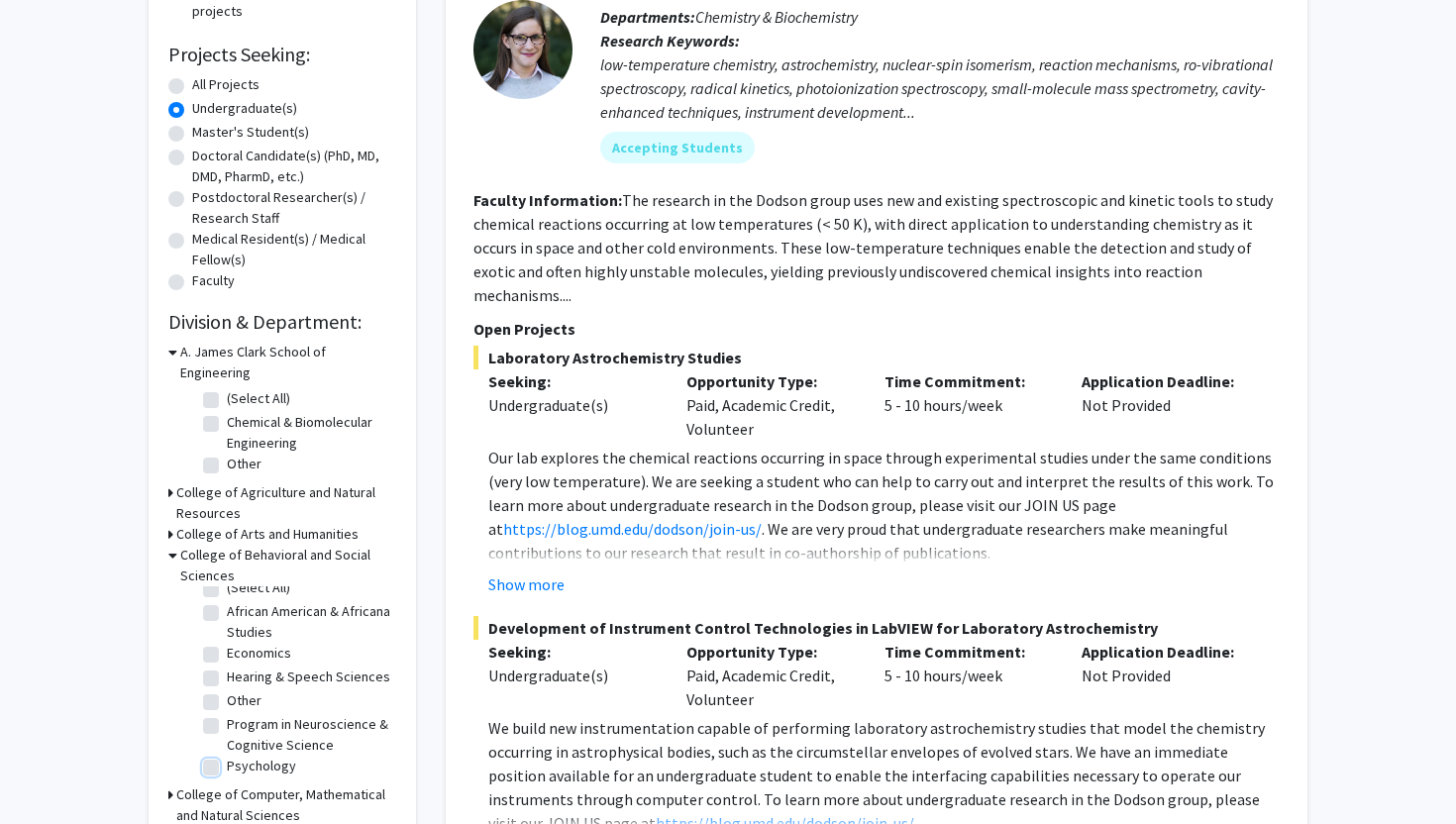 click on "Psychology" at bounding box center (233, 762) 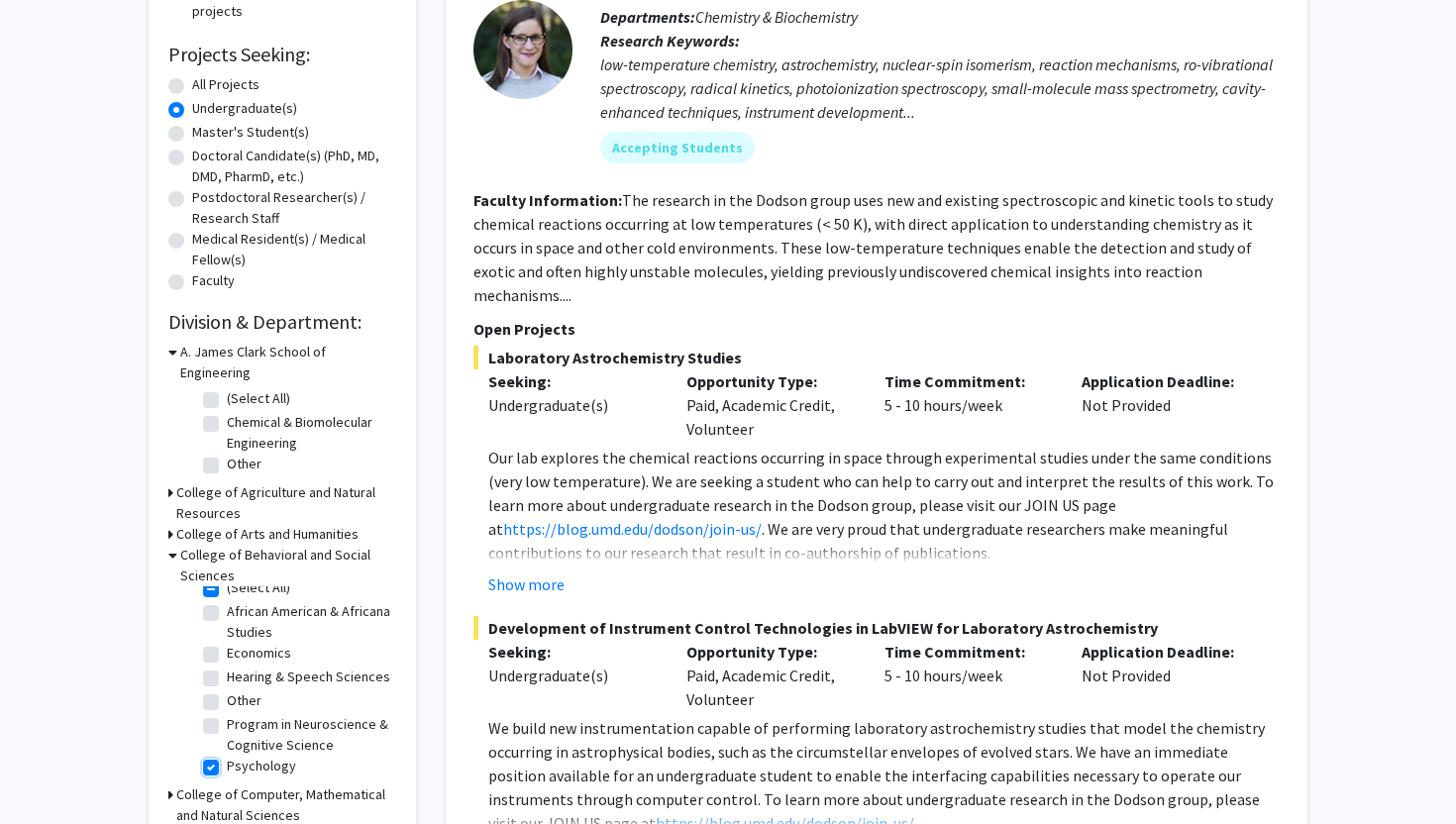 checkbox on "true" 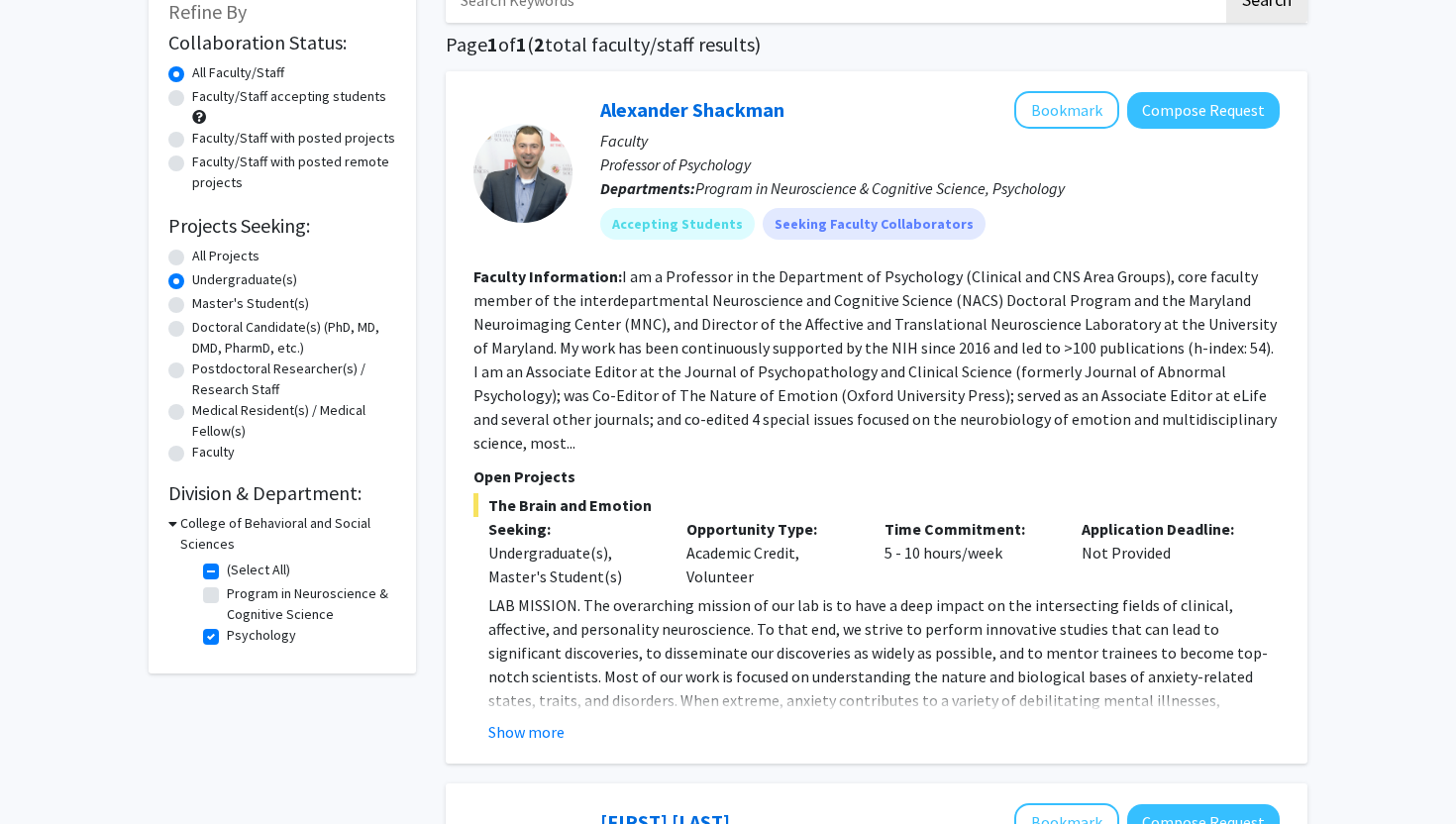 scroll, scrollTop: 0, scrollLeft: 0, axis: both 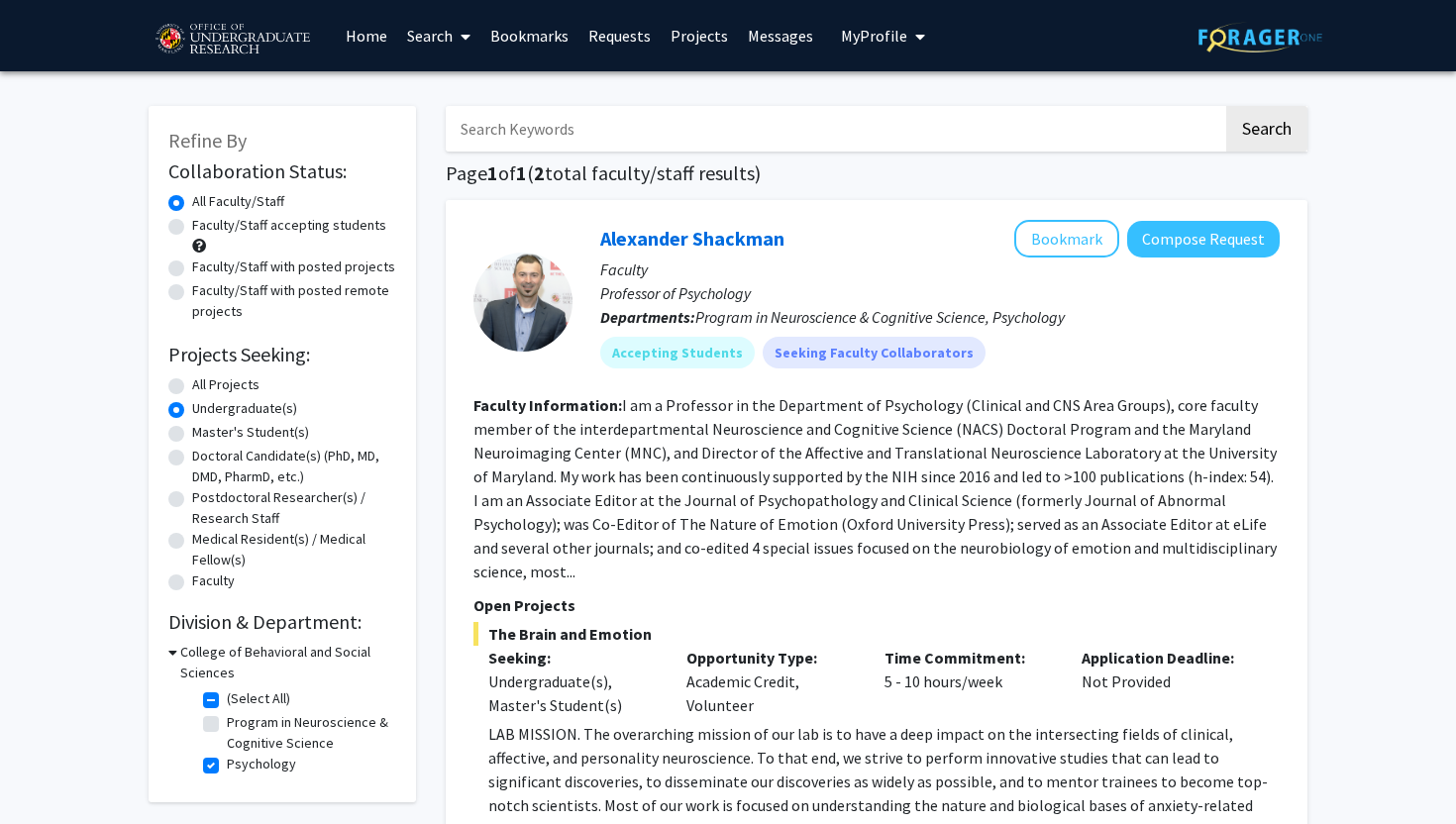 click on "Requests" at bounding box center (619, 36) 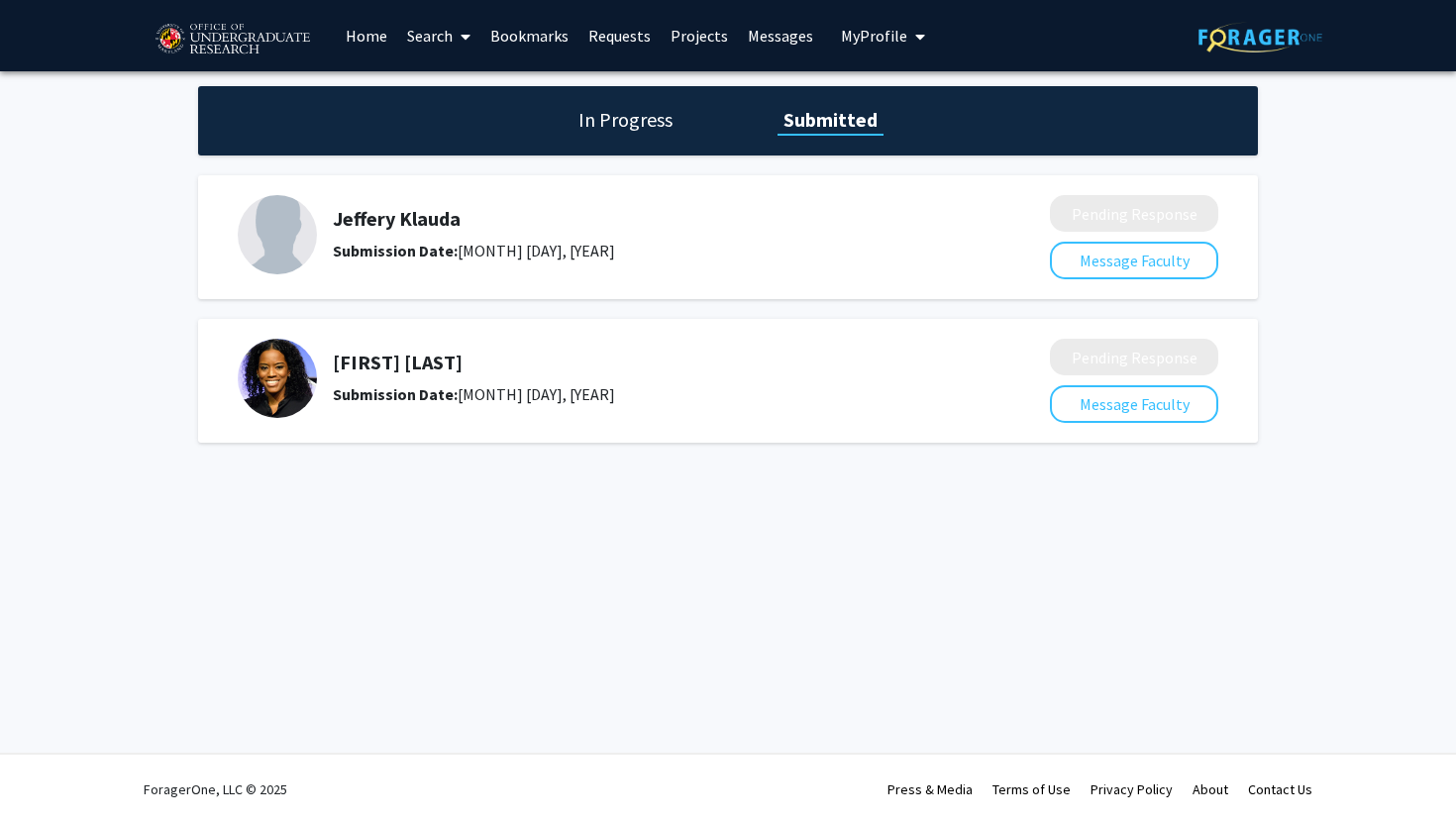 click on "Home" at bounding box center (366, 36) 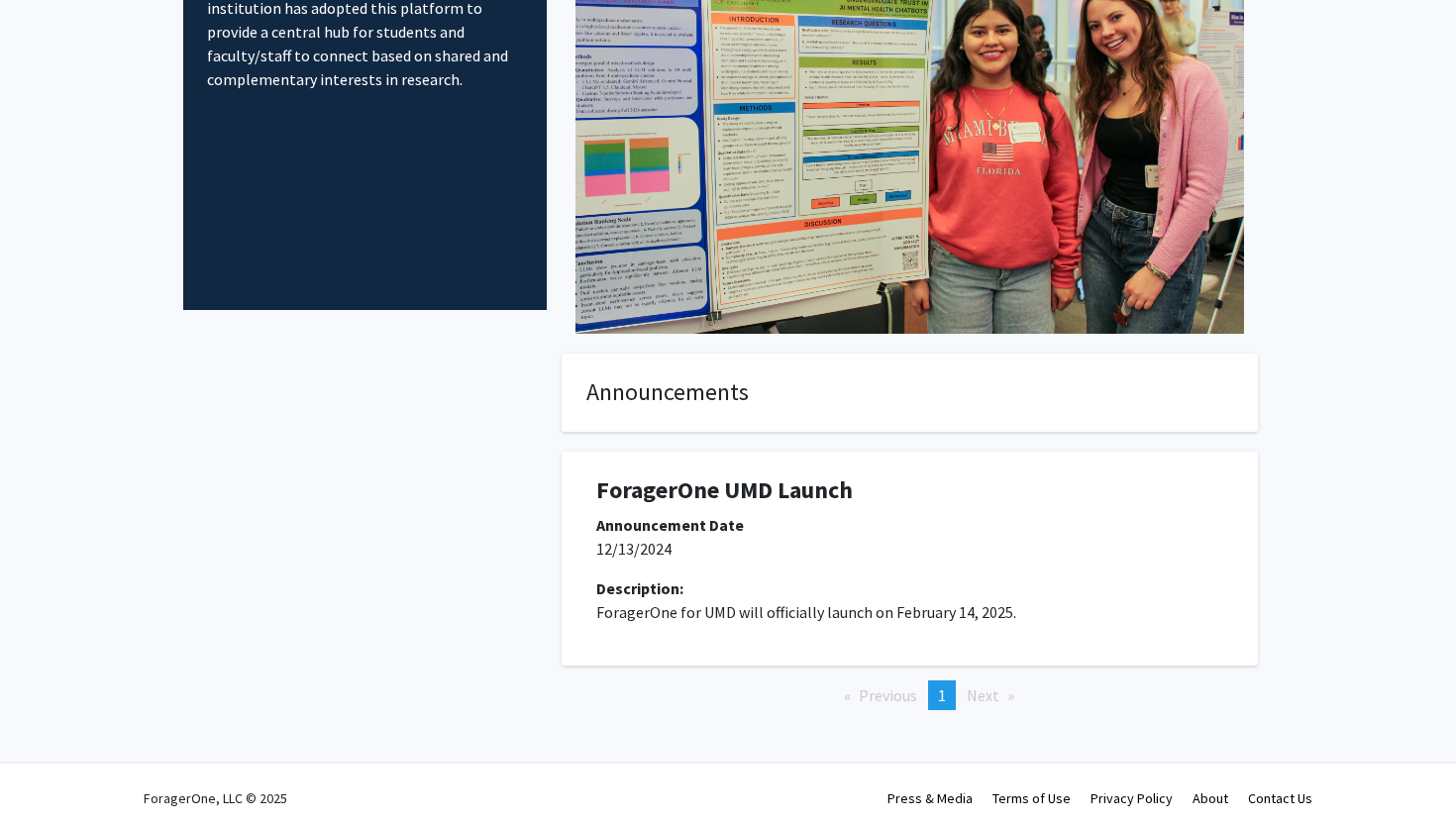scroll, scrollTop: 215, scrollLeft: 0, axis: vertical 